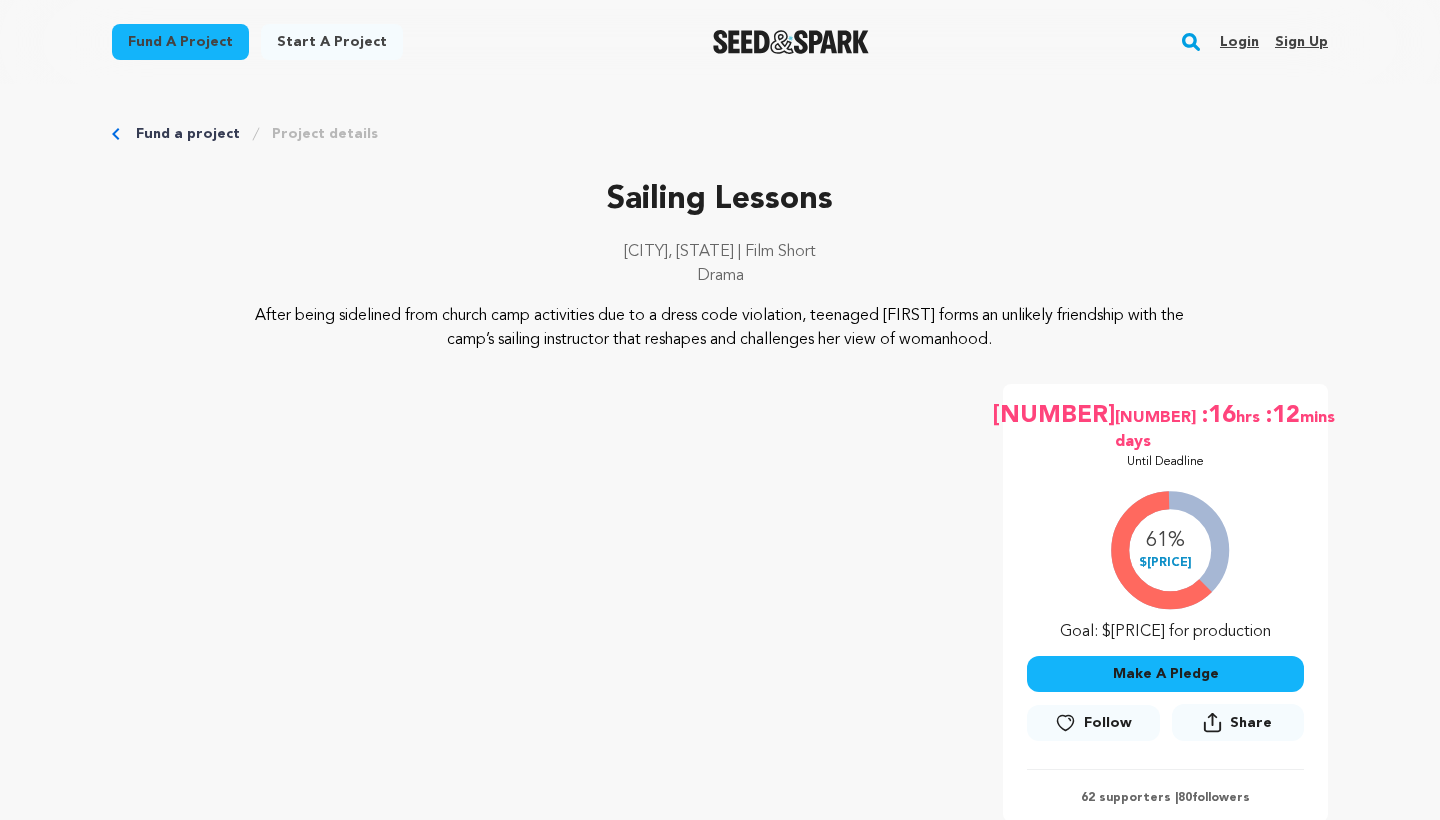 scroll, scrollTop: 0, scrollLeft: 0, axis: both 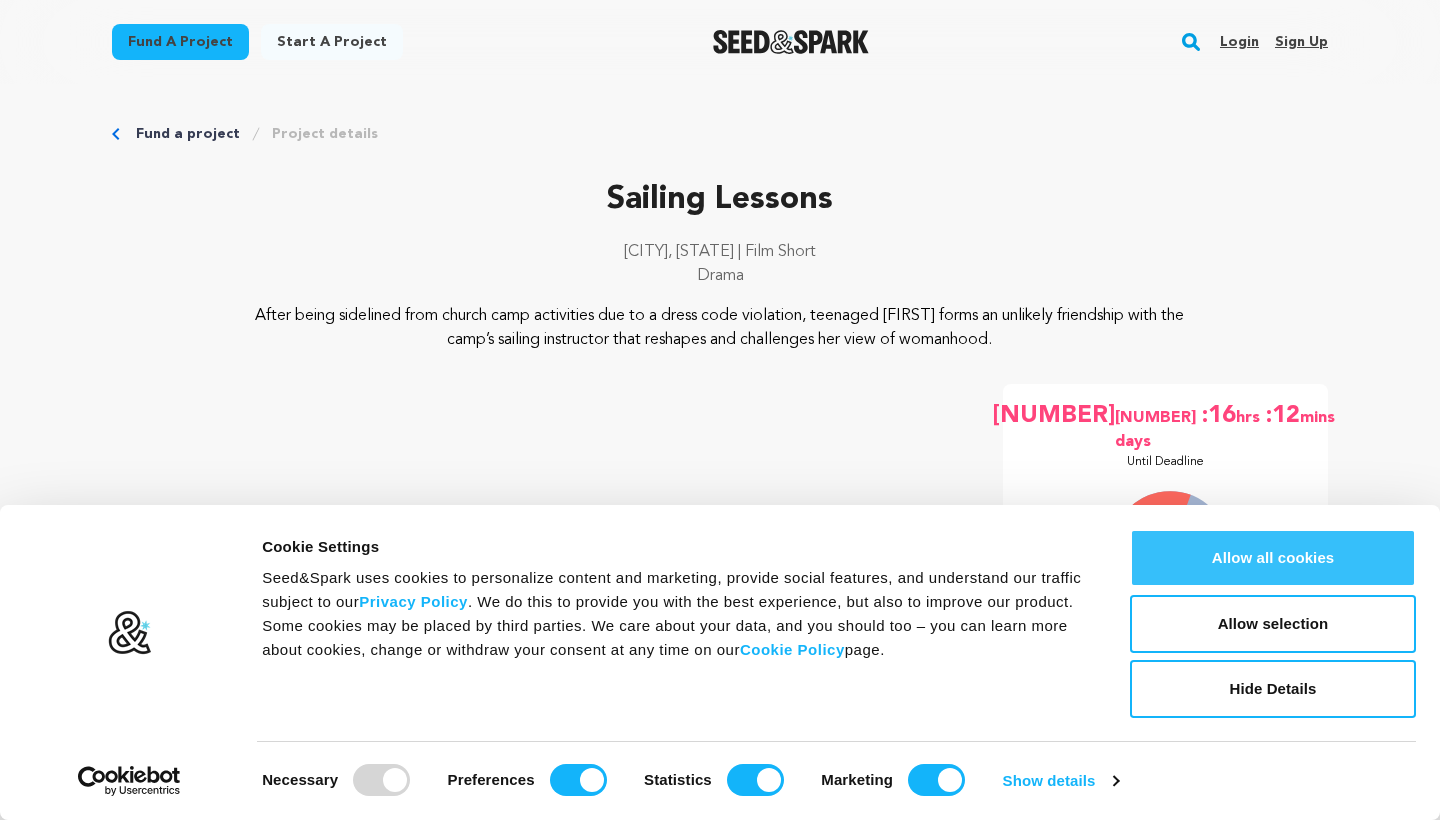 click on "Allow all cookies" at bounding box center [1273, 558] 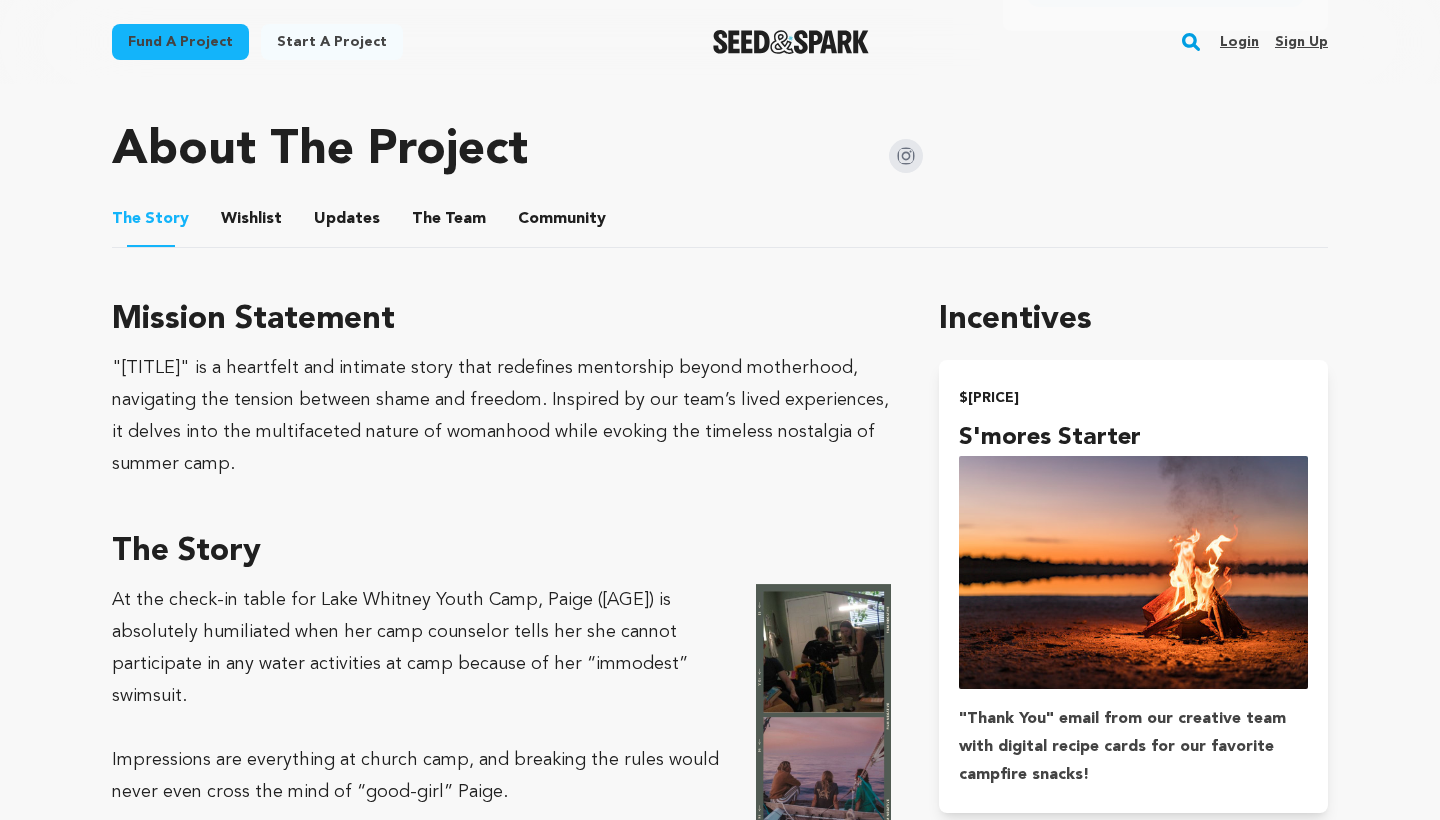 scroll, scrollTop: 988, scrollLeft: 0, axis: vertical 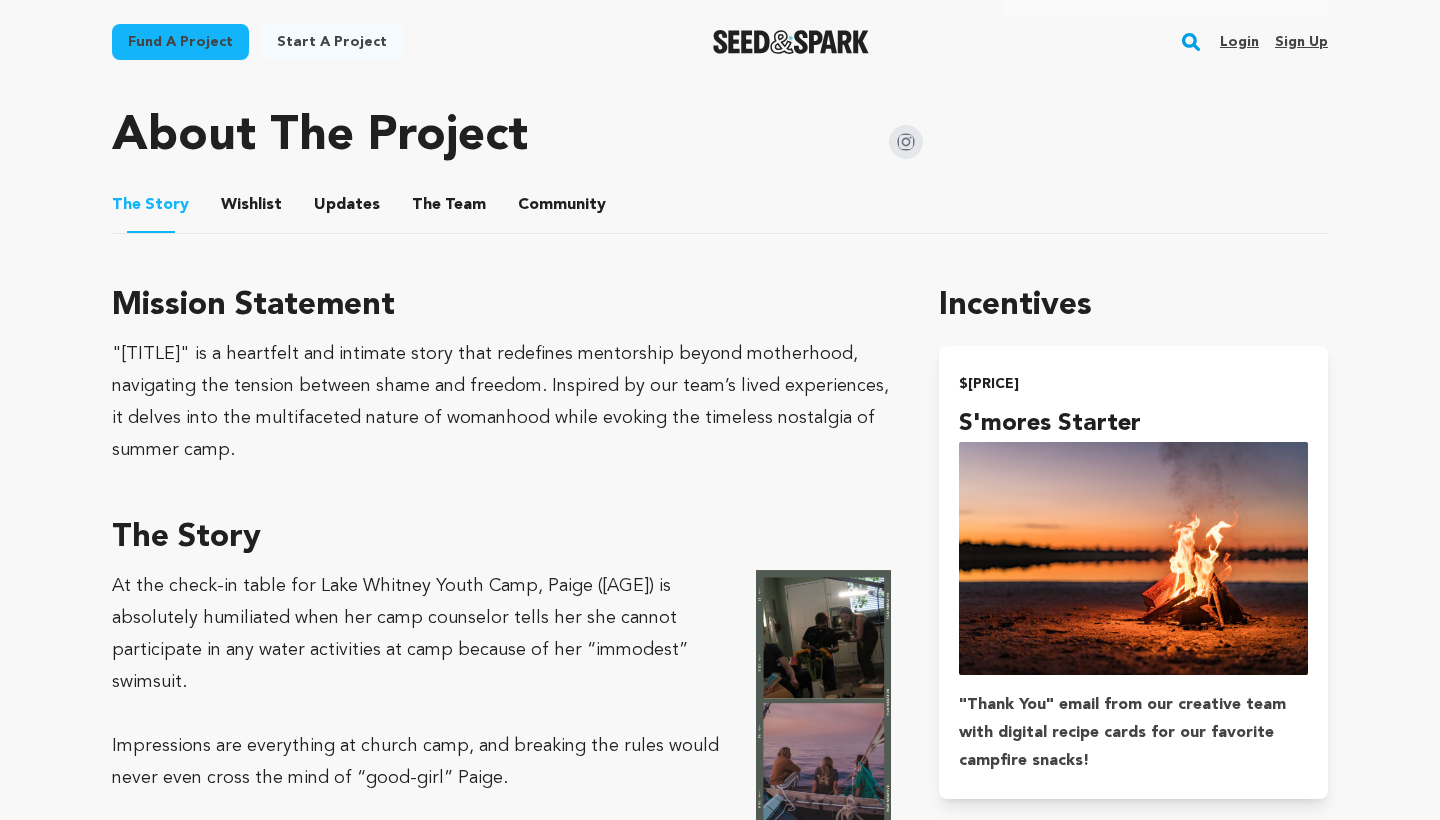 click on "Wishlist" at bounding box center (252, 209) 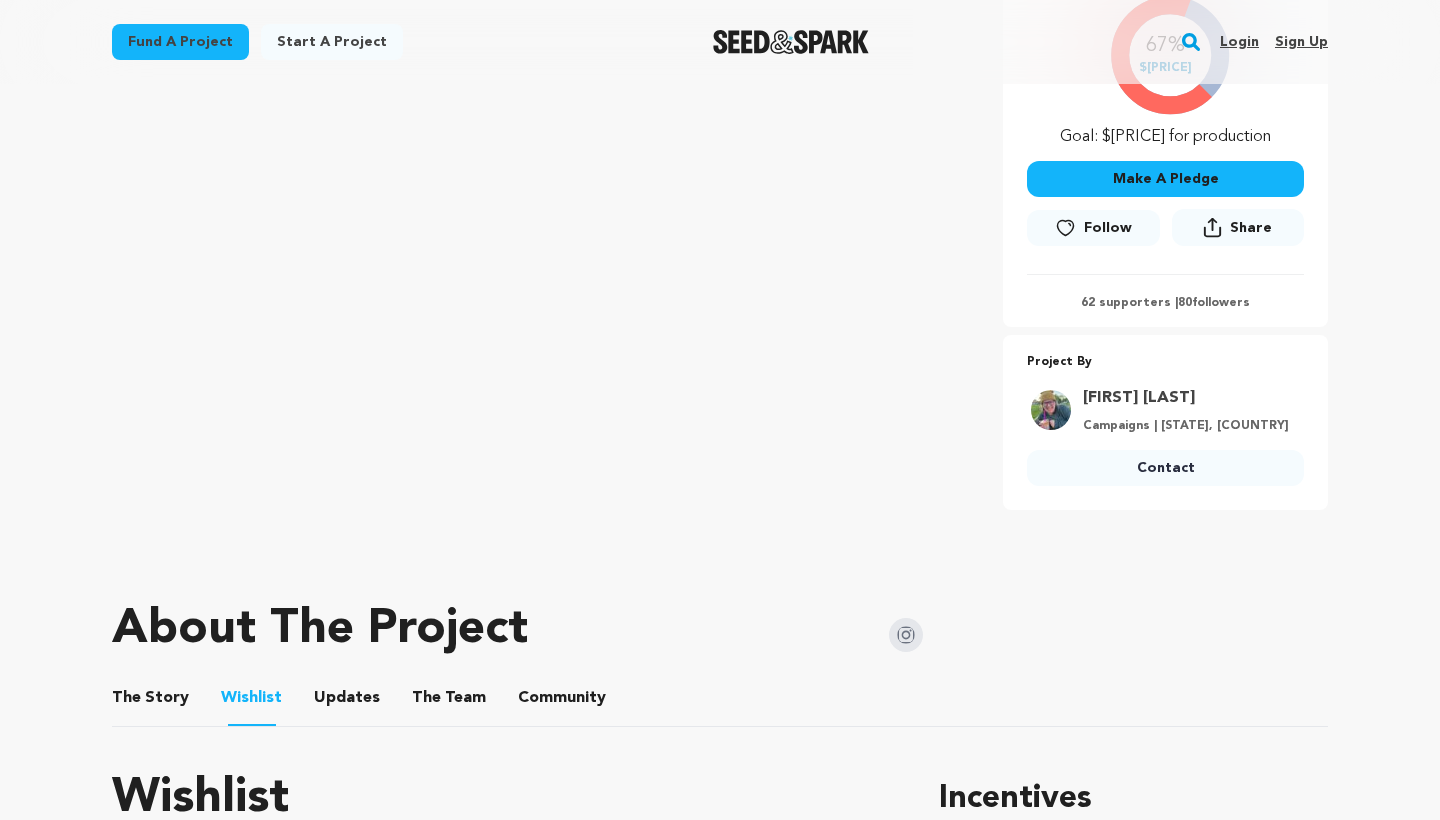 scroll, scrollTop: 474, scrollLeft: 0, axis: vertical 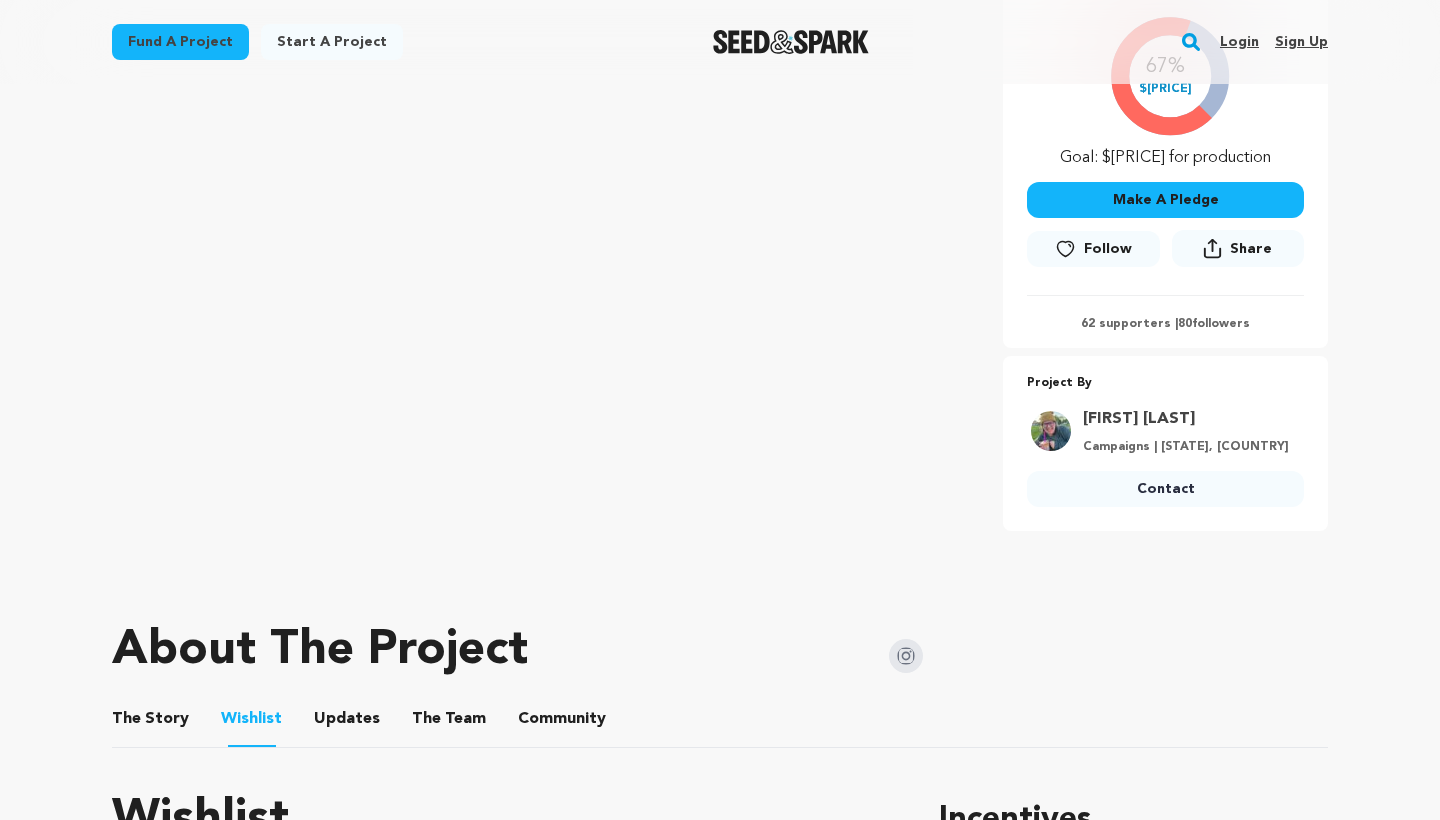 click on "Make A Pledge" at bounding box center (1165, 200) 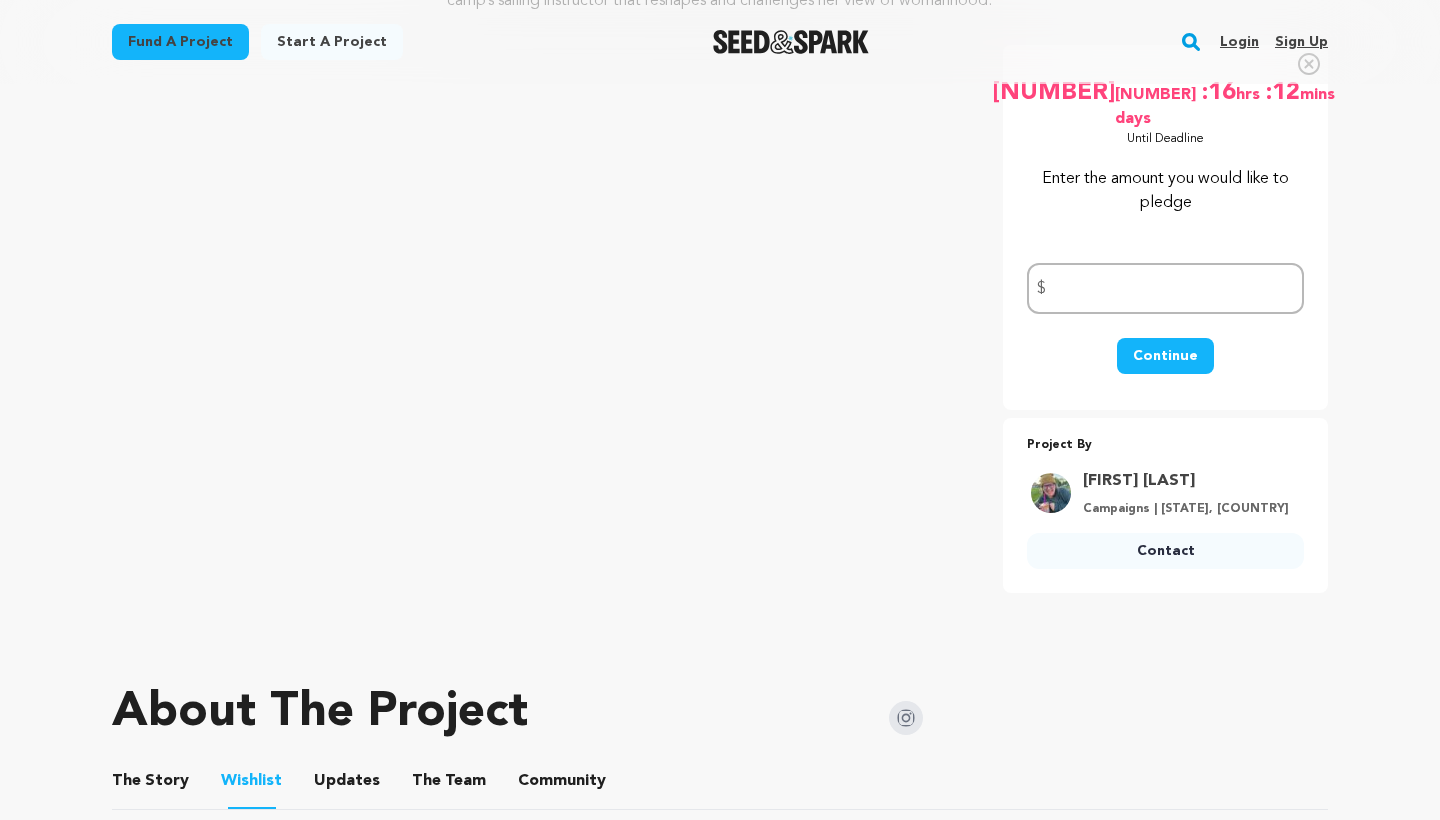 scroll, scrollTop: 158, scrollLeft: 0, axis: vertical 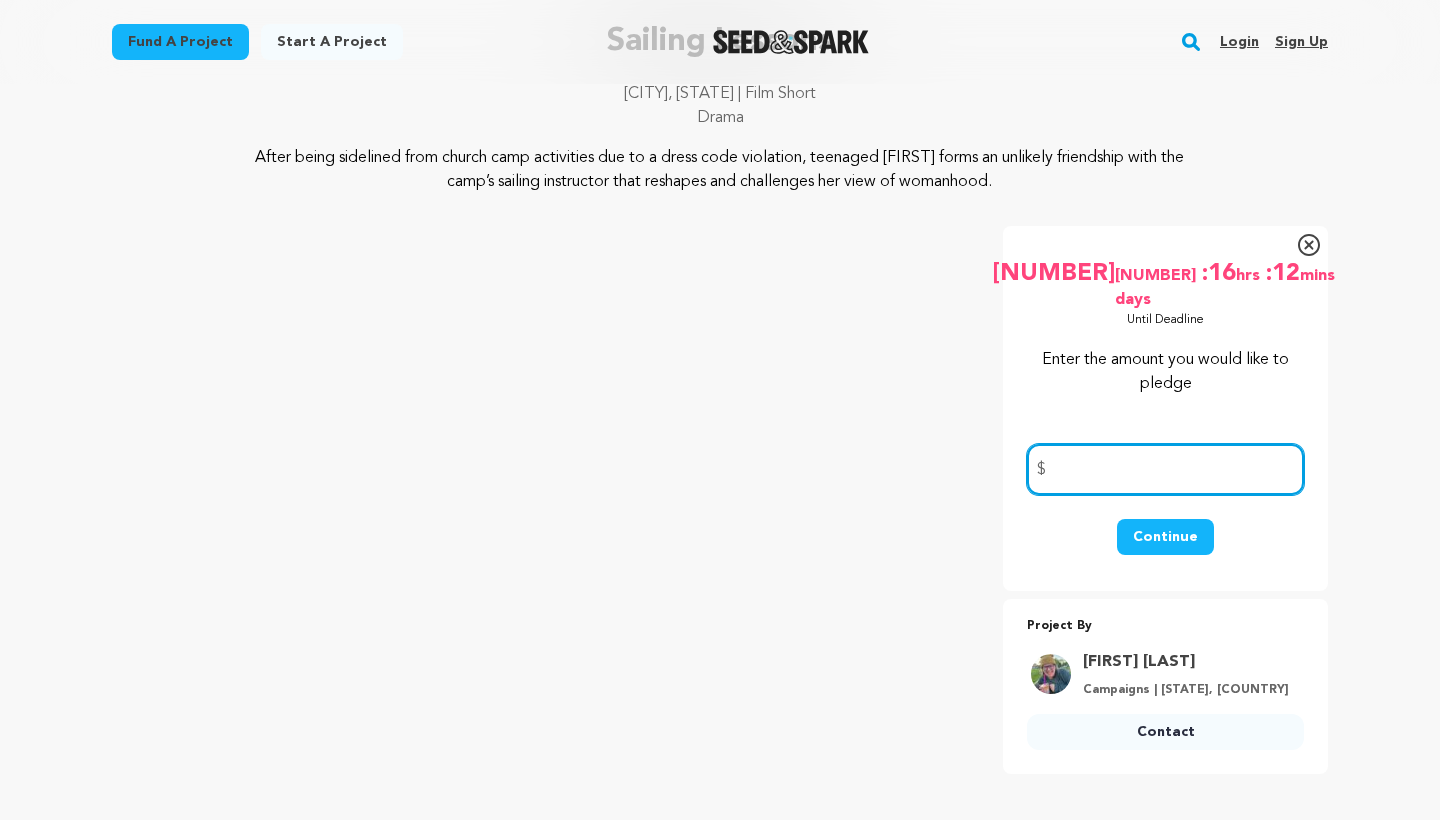 click at bounding box center (1165, 469) 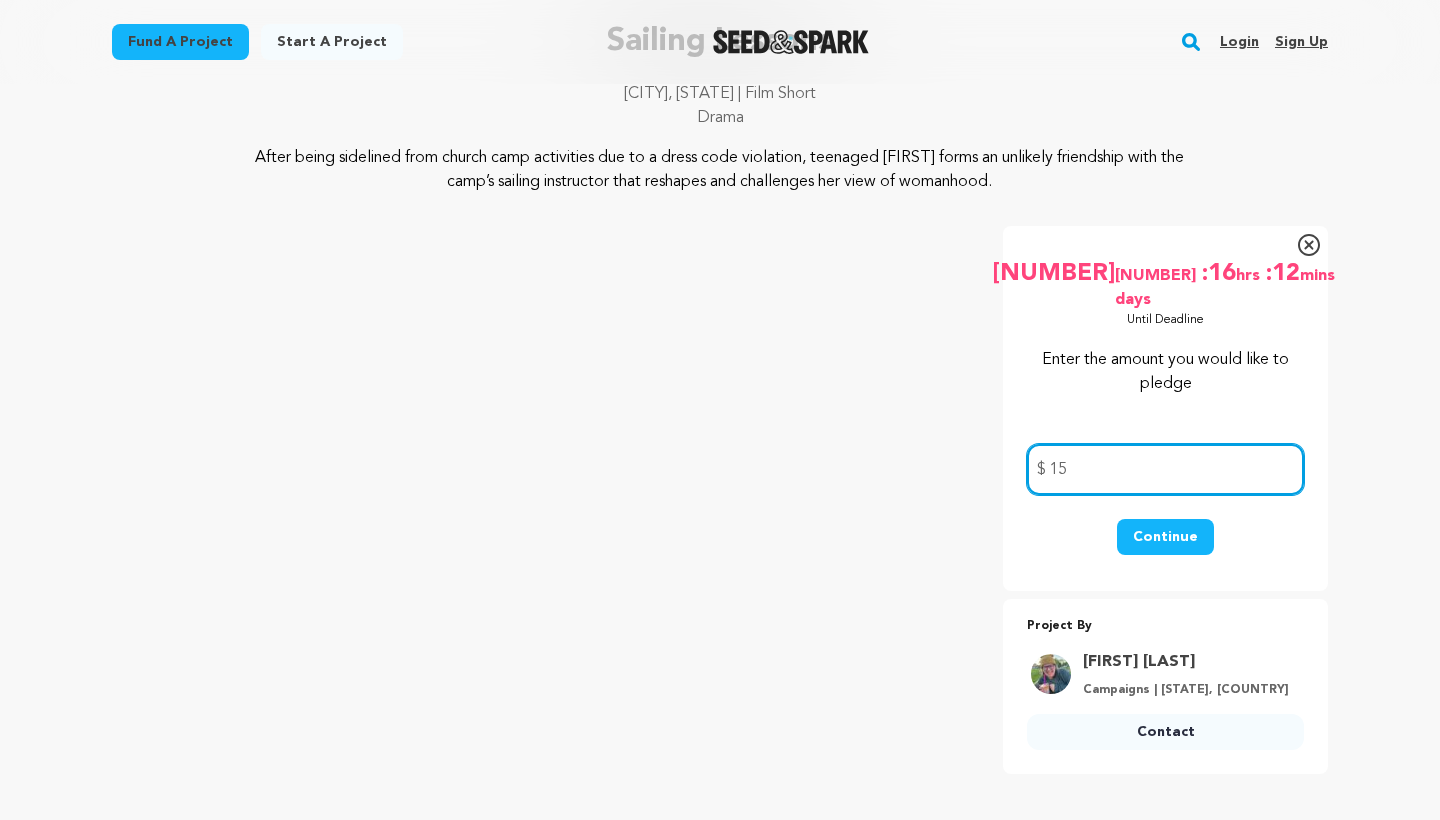 type on "15" 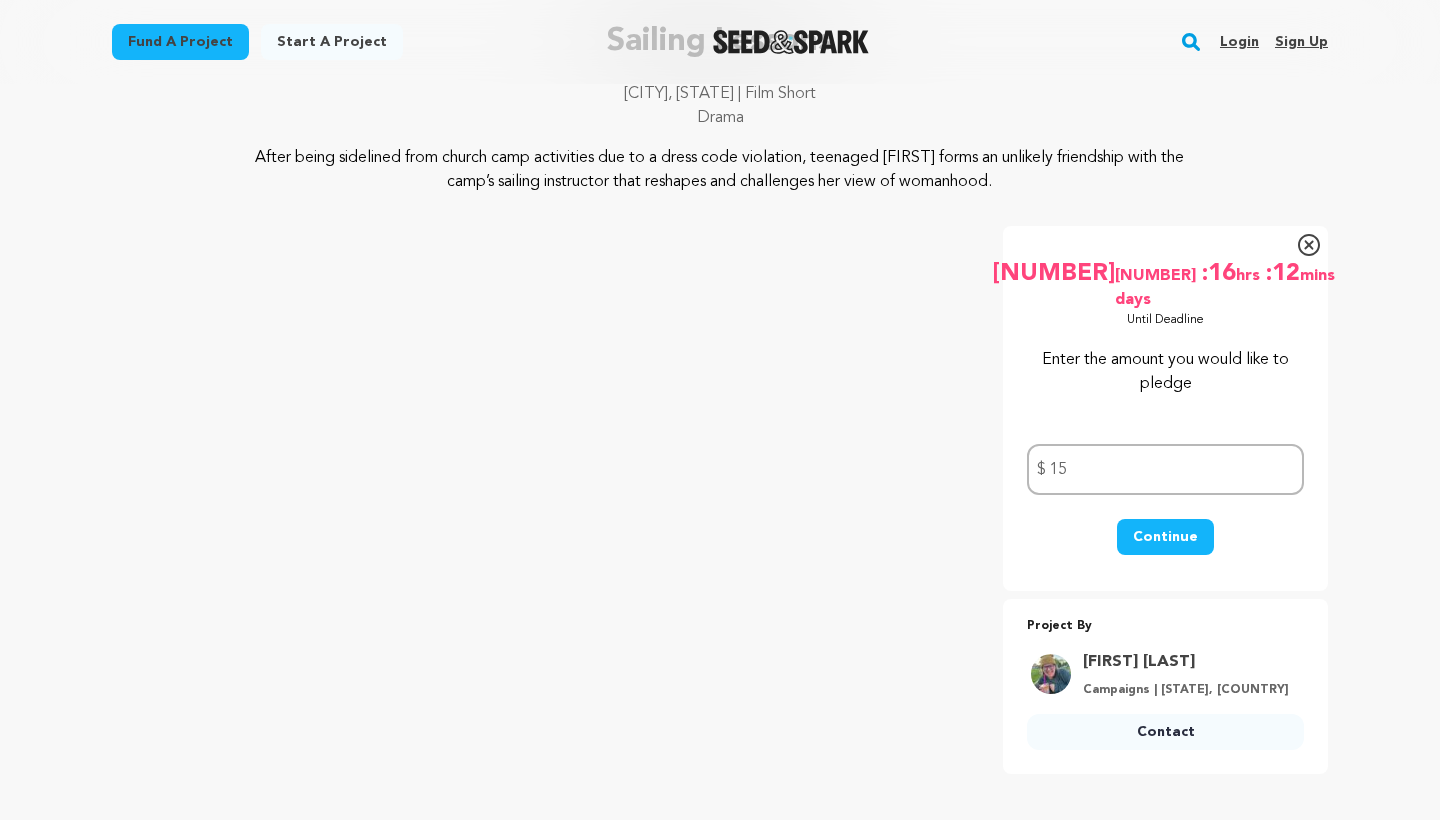 click on "08
days
:16
hrs
:12
mins
Until Deadline
67%
$5,405" at bounding box center [1165, 408] 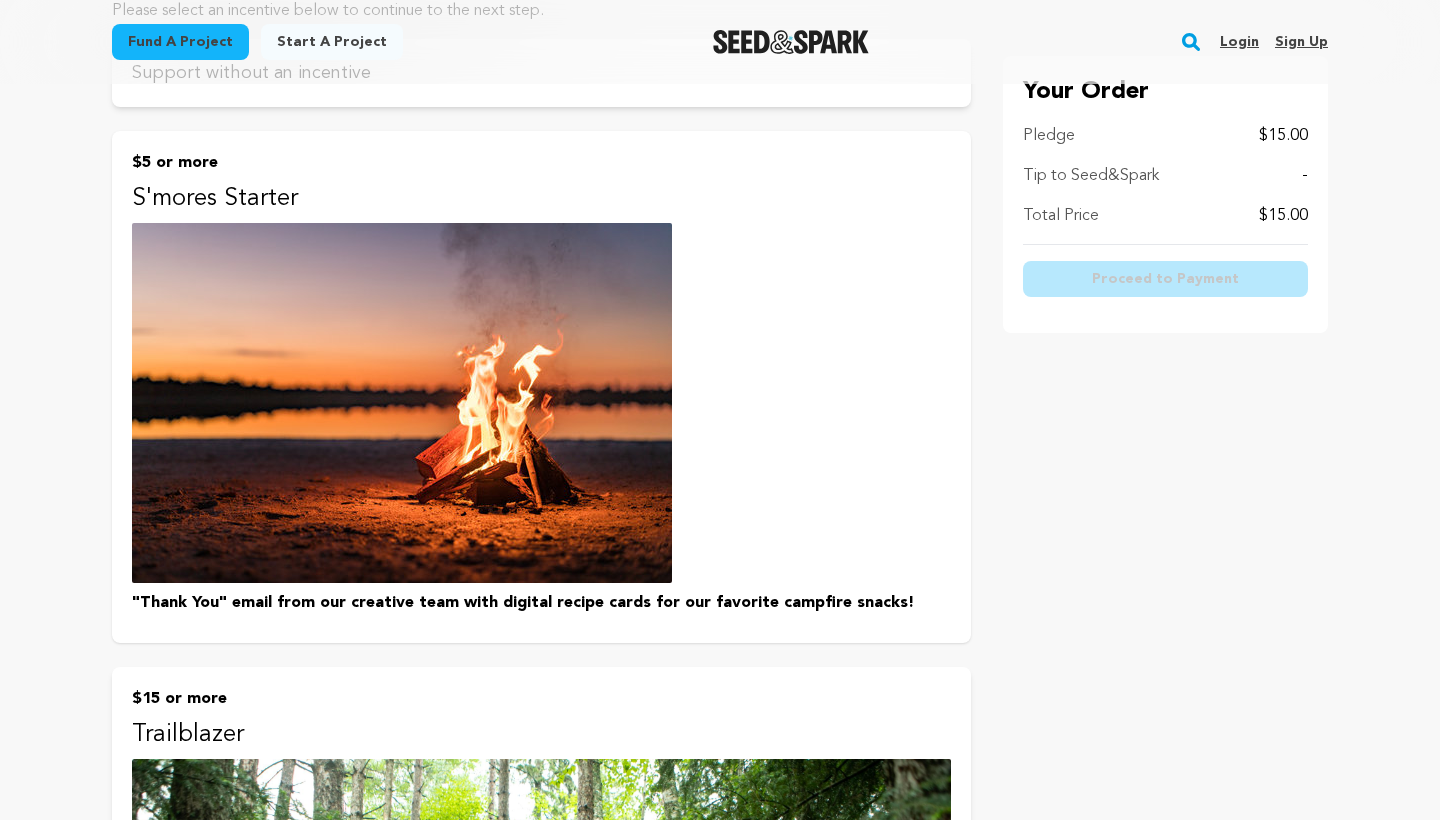 scroll, scrollTop: 274, scrollLeft: 0, axis: vertical 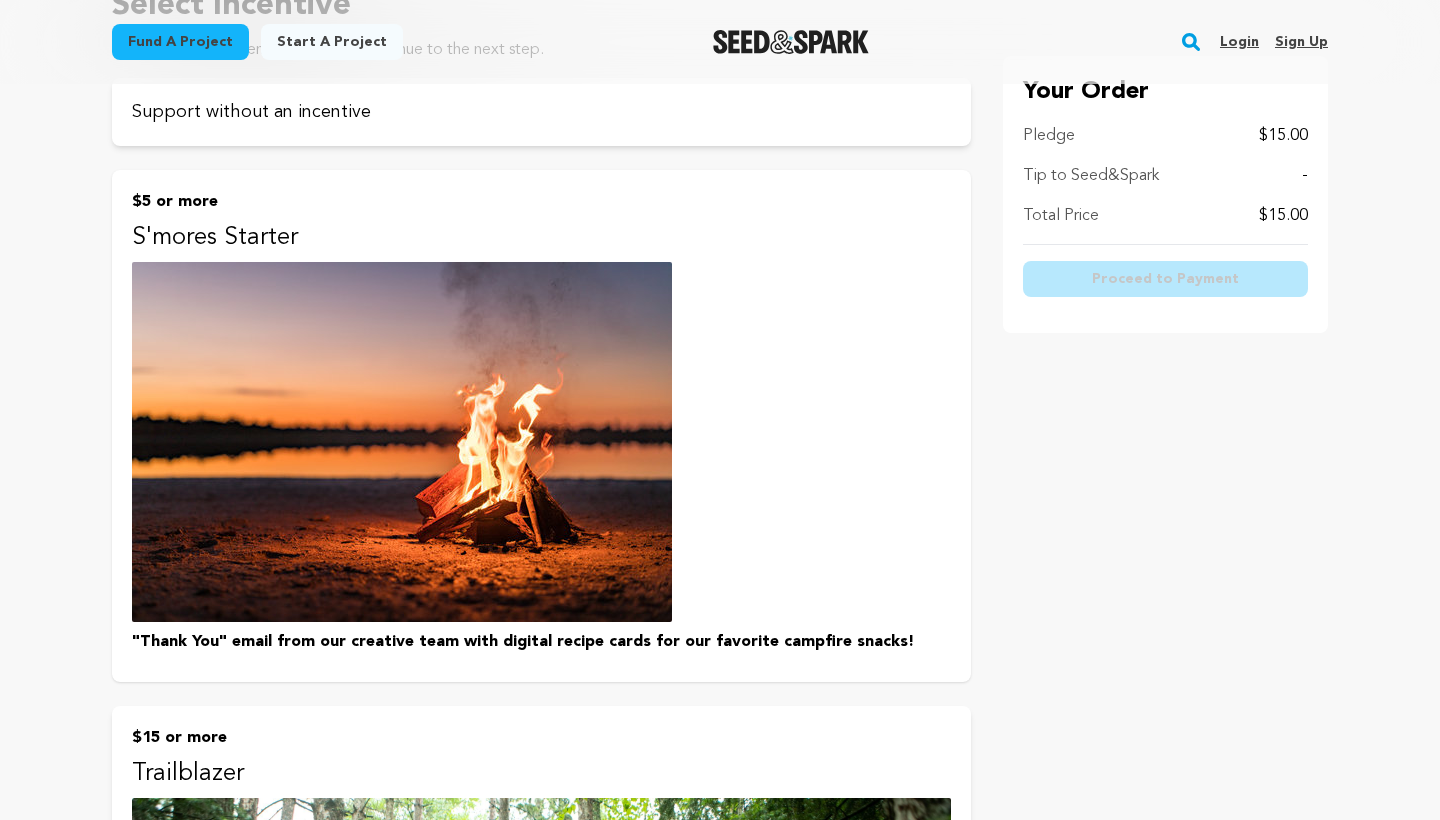 click on "$5
or more
S'mores Starter
"Thank You" email from our creative team with digital recipe cards for our favorite campfire snacks!" at bounding box center [541, 426] 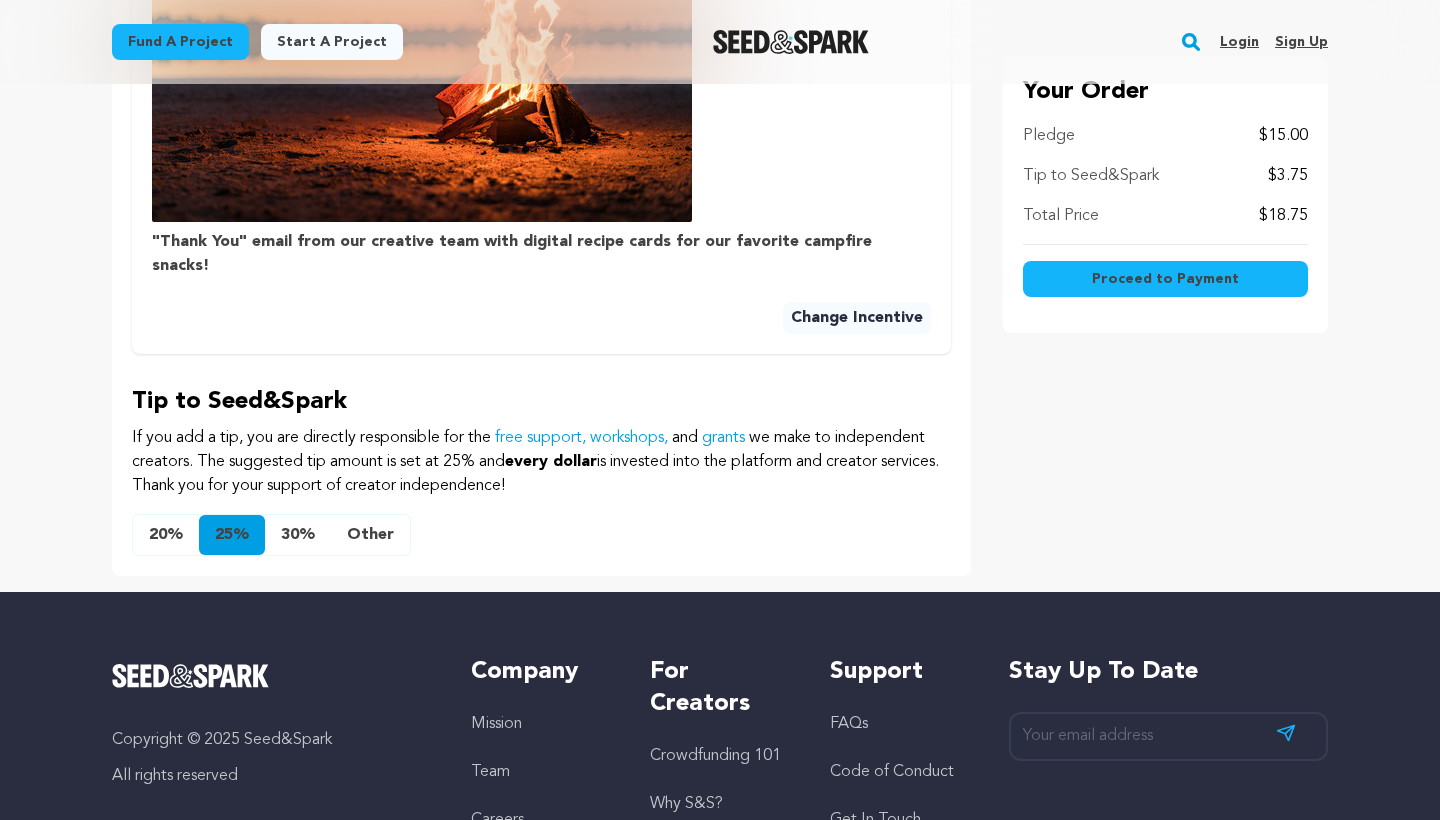 scroll, scrollTop: 881, scrollLeft: 0, axis: vertical 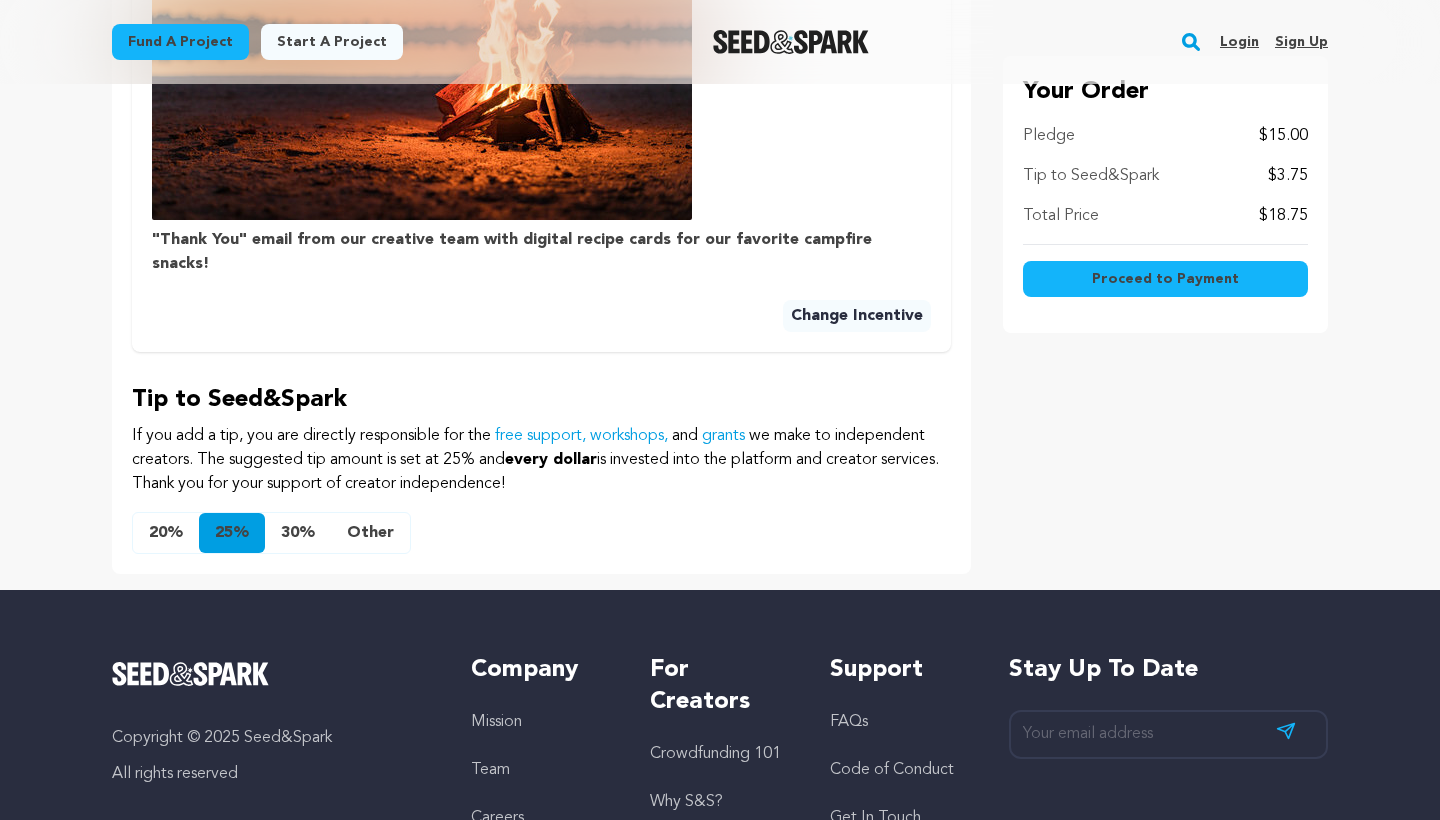 click on "20%" at bounding box center [166, 533] 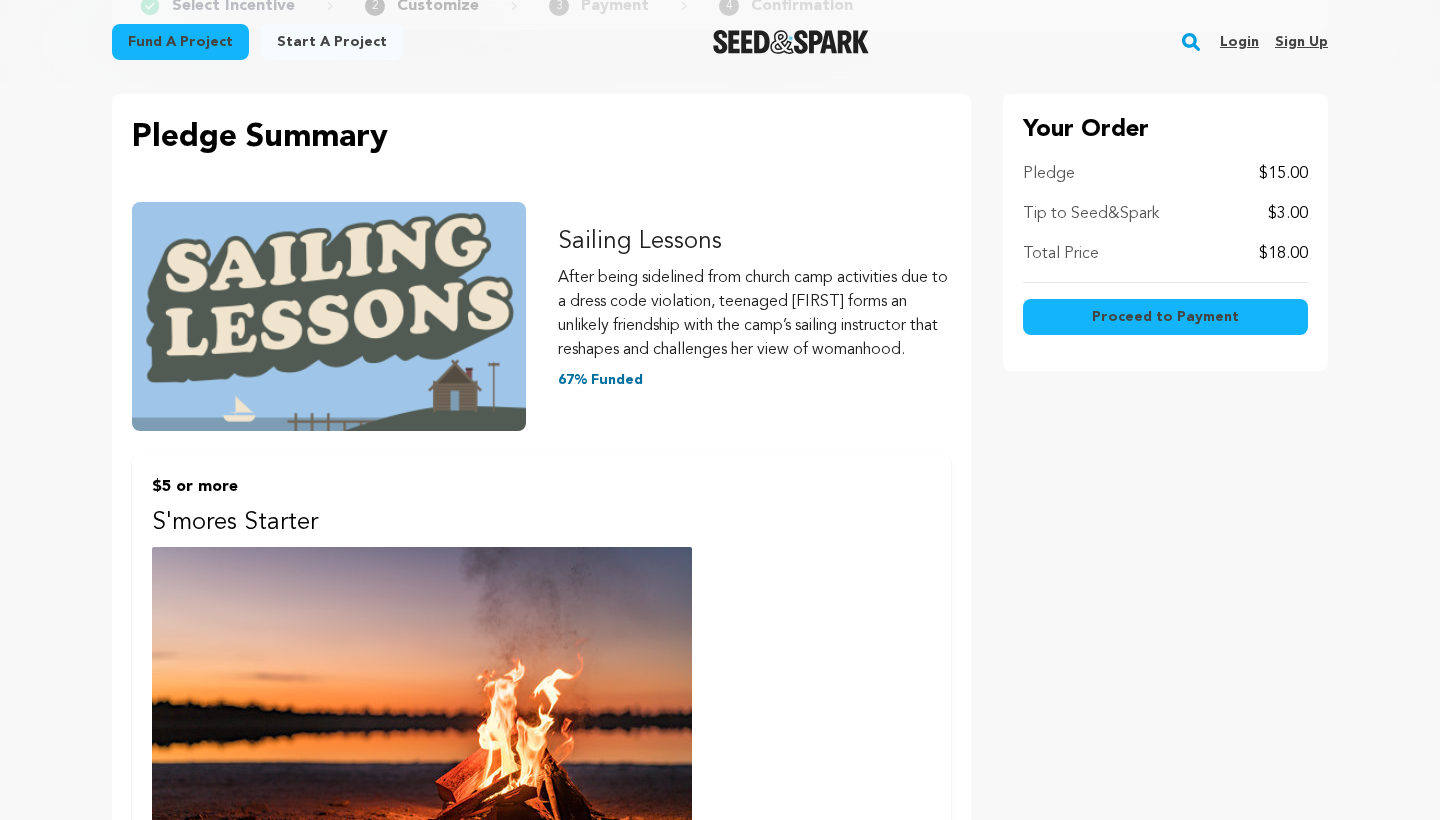 scroll, scrollTop: 188, scrollLeft: 0, axis: vertical 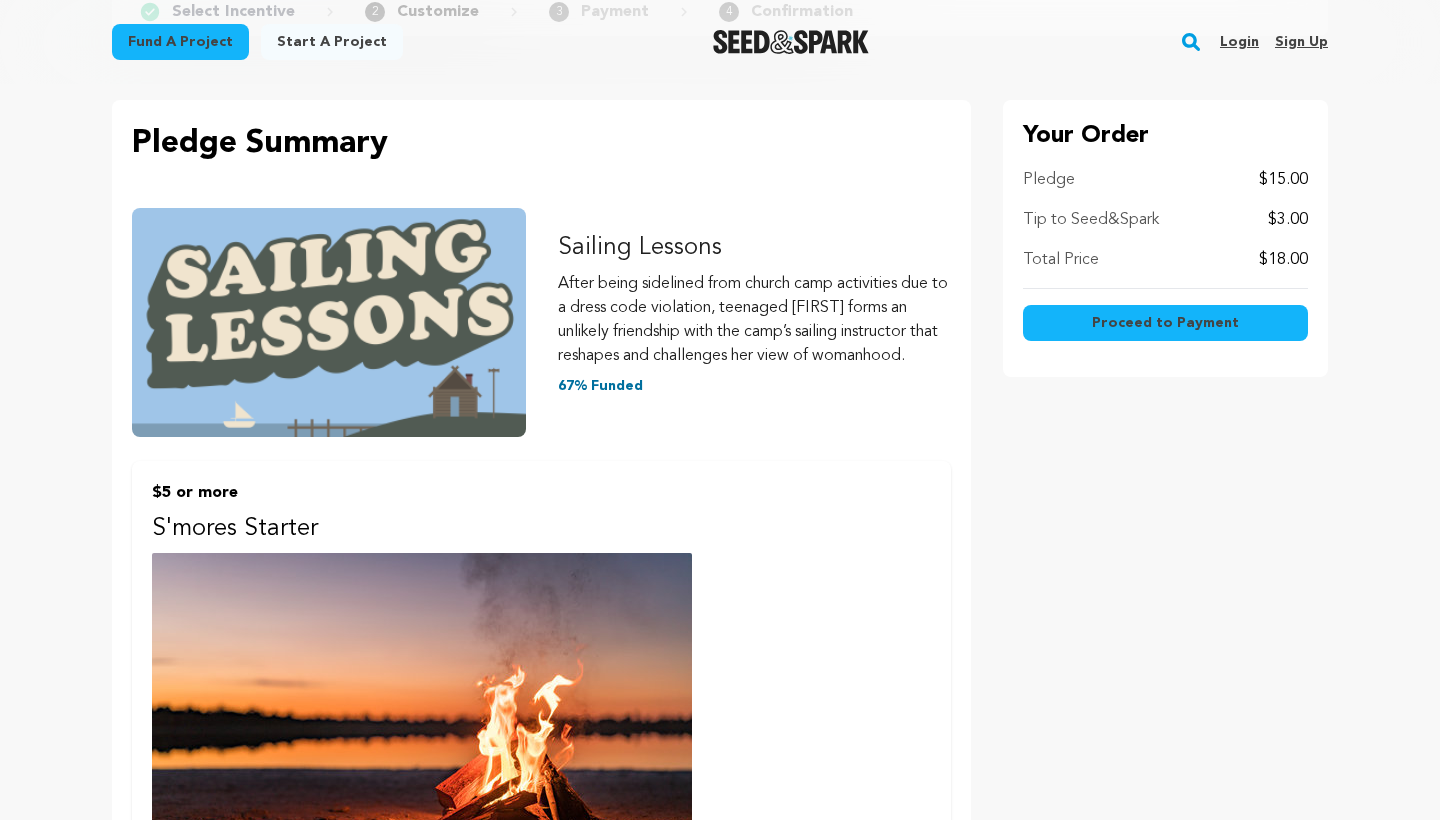 drag, startPoint x: 560, startPoint y: 252, endPoint x: 744, endPoint y: 253, distance: 184.00272 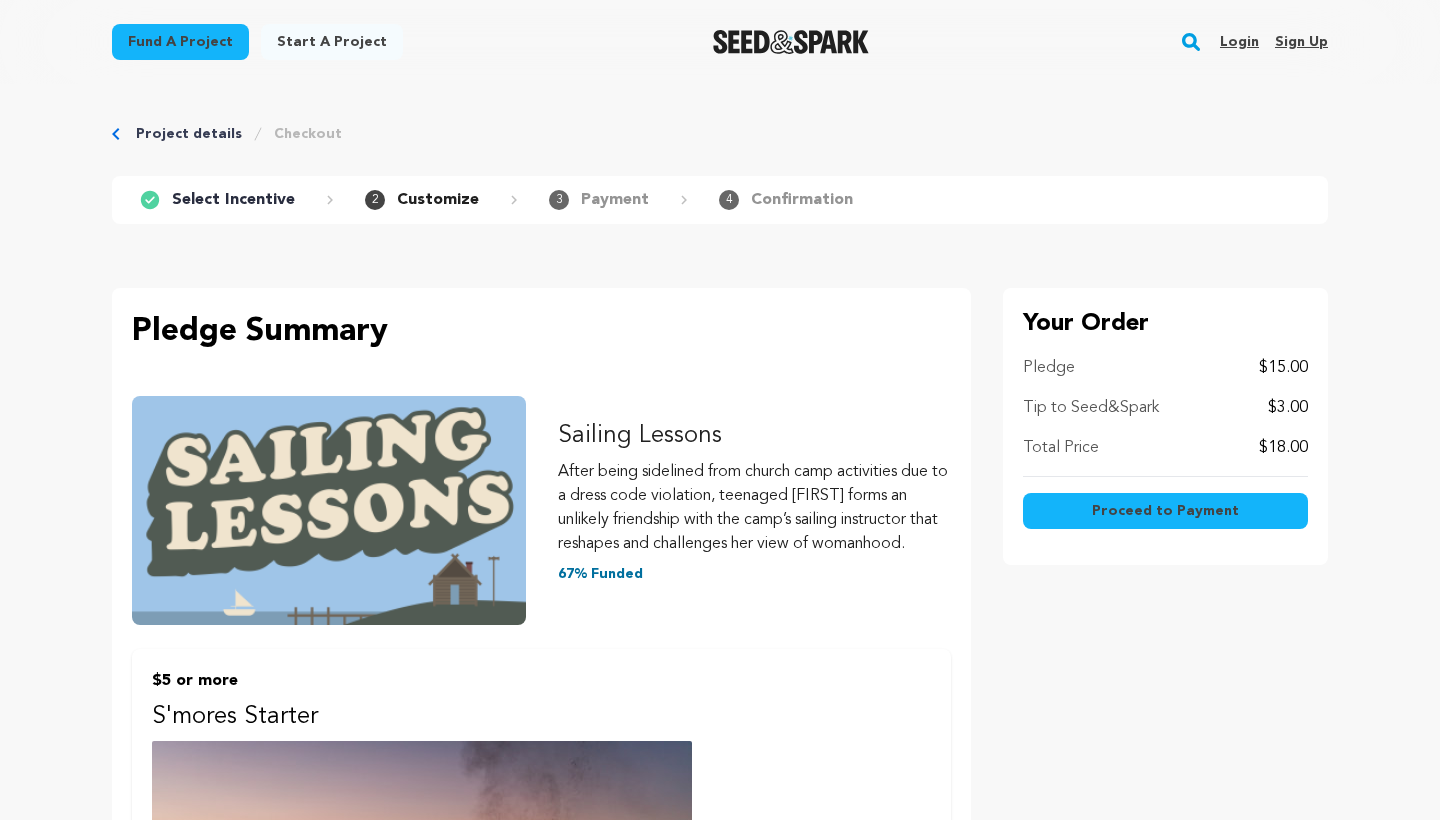 scroll, scrollTop: 0, scrollLeft: 0, axis: both 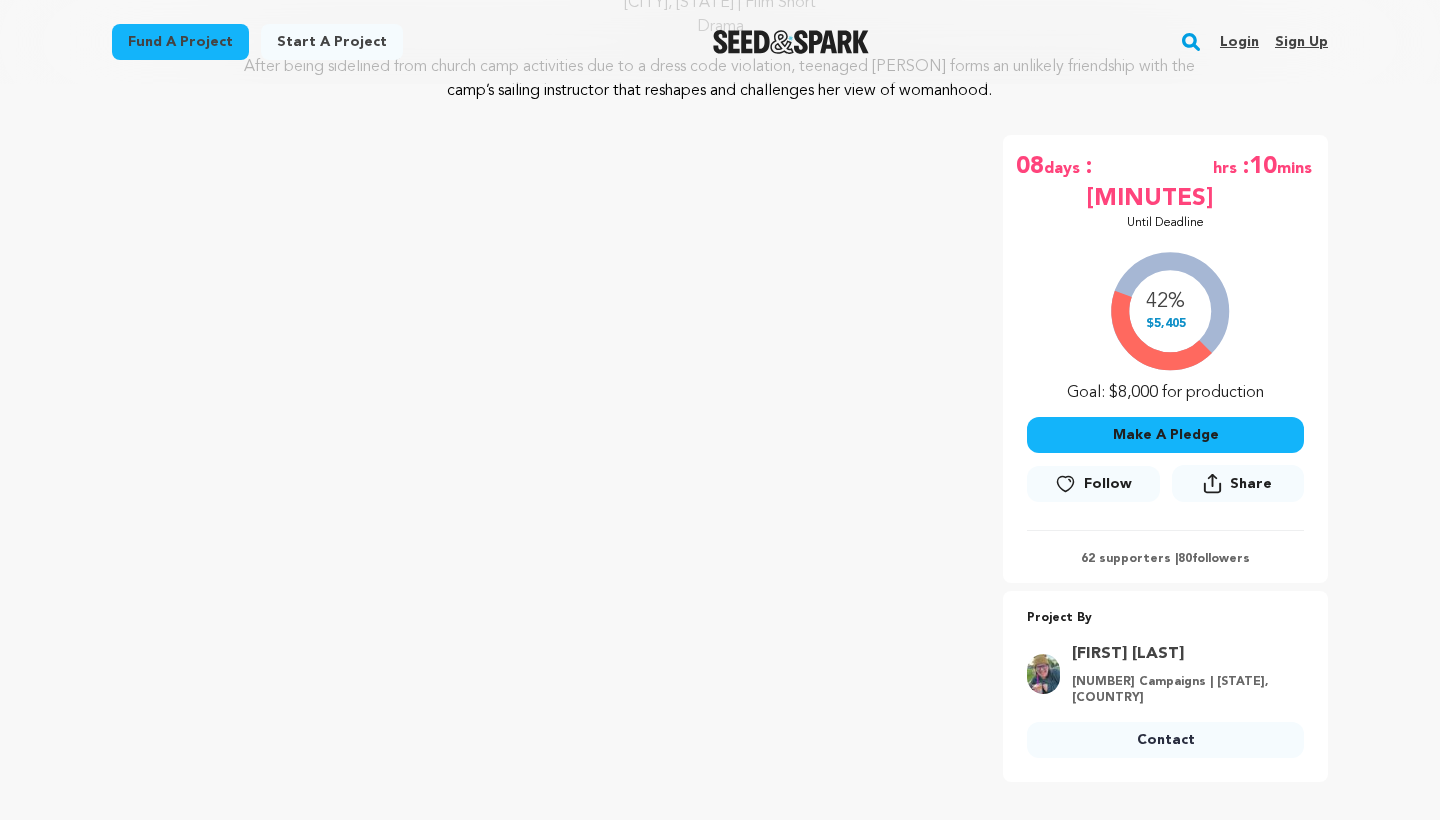 click on "Make A Pledge" at bounding box center (1165, 435) 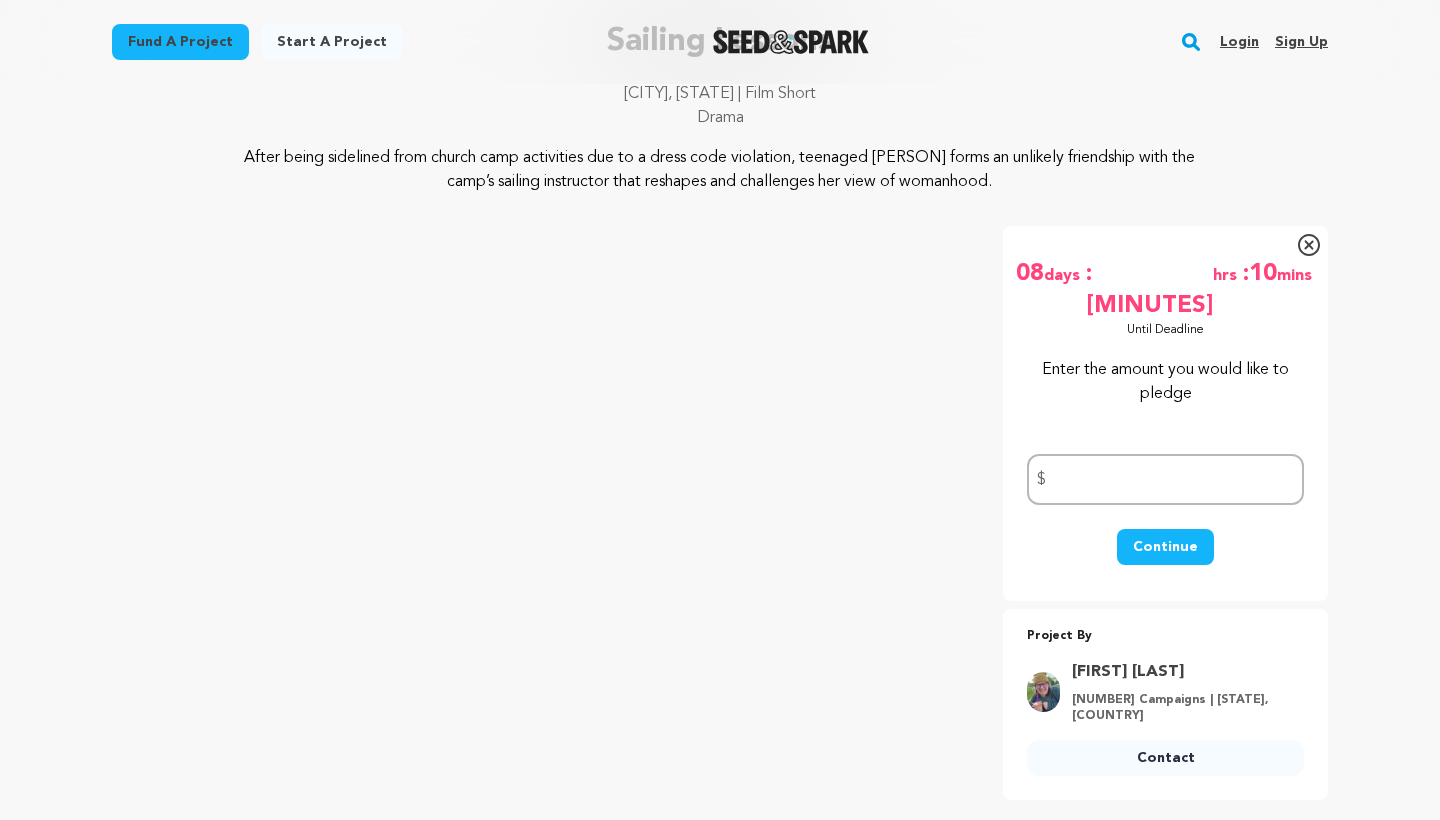 scroll, scrollTop: 169, scrollLeft: 0, axis: vertical 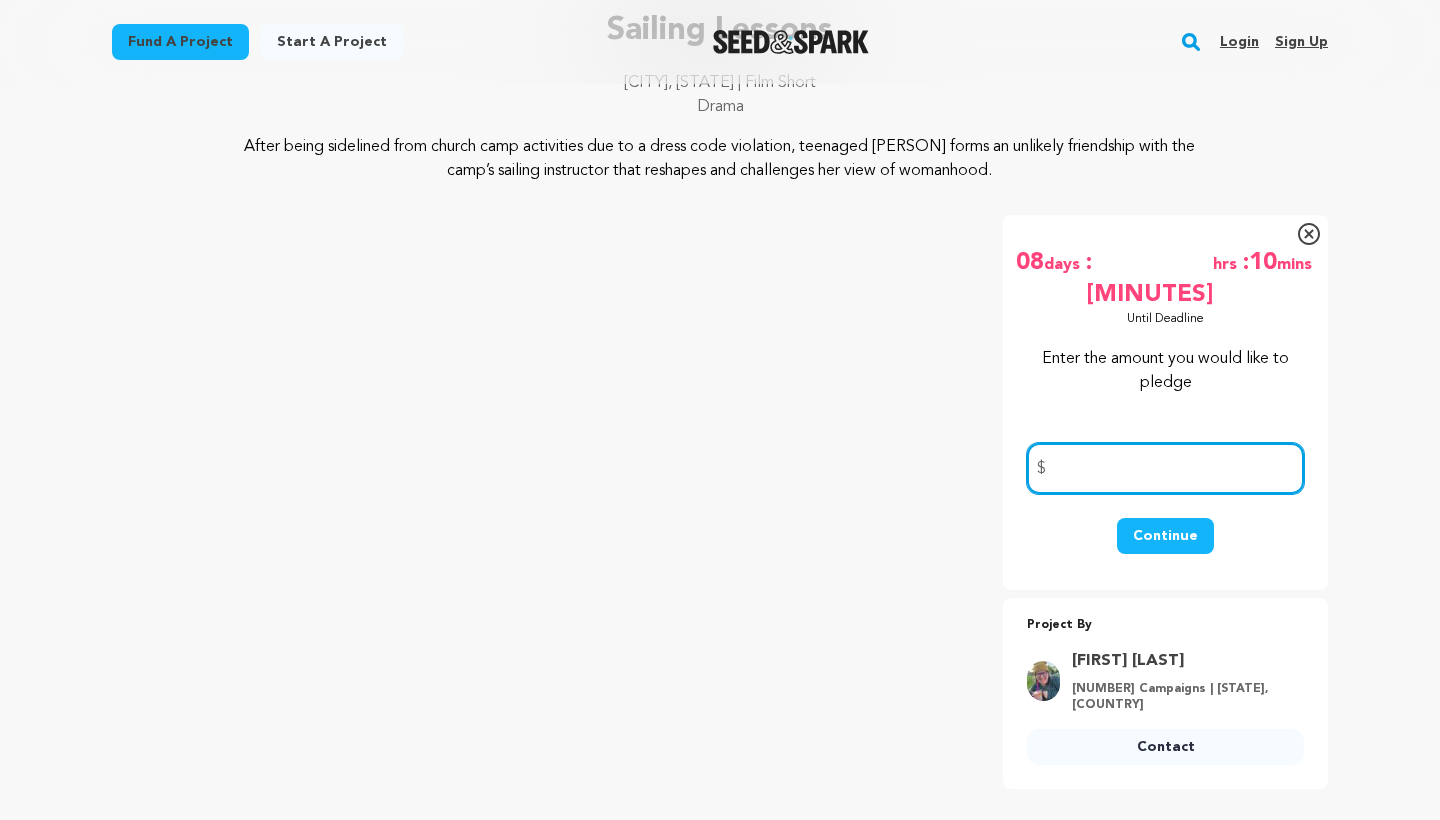 click at bounding box center [1165, 468] 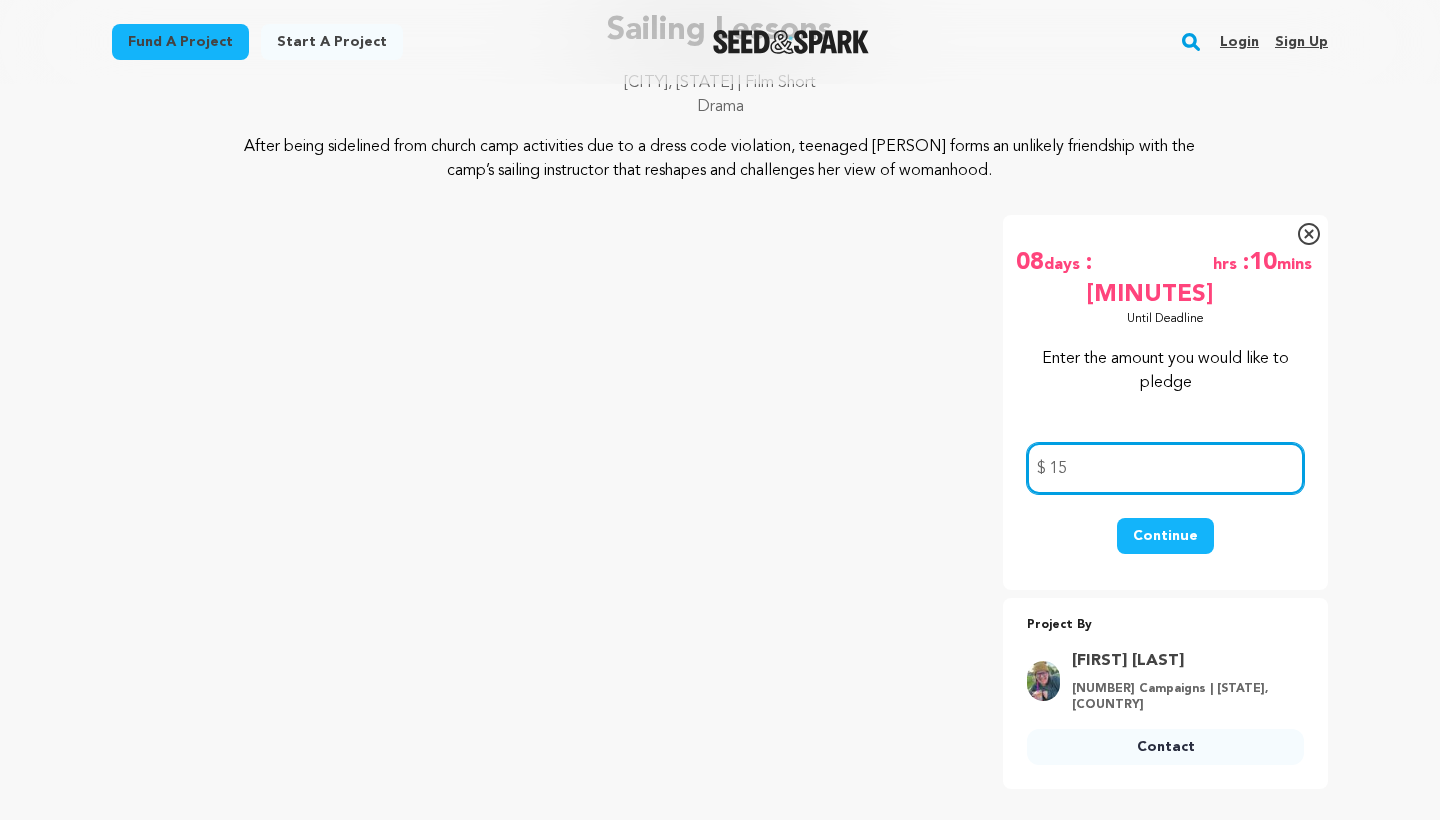 type on "15" 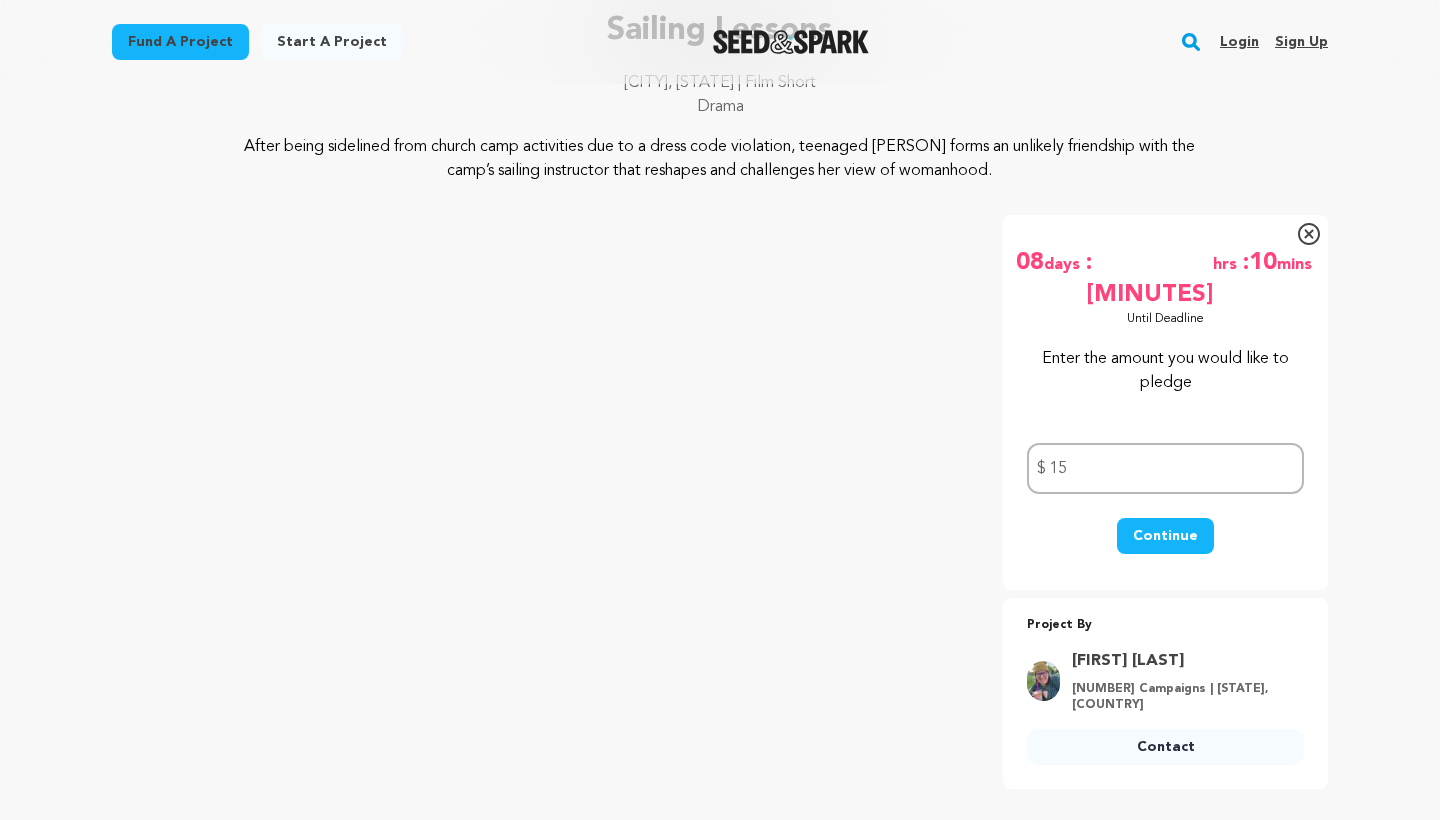 click on "Continue" at bounding box center (1165, 536) 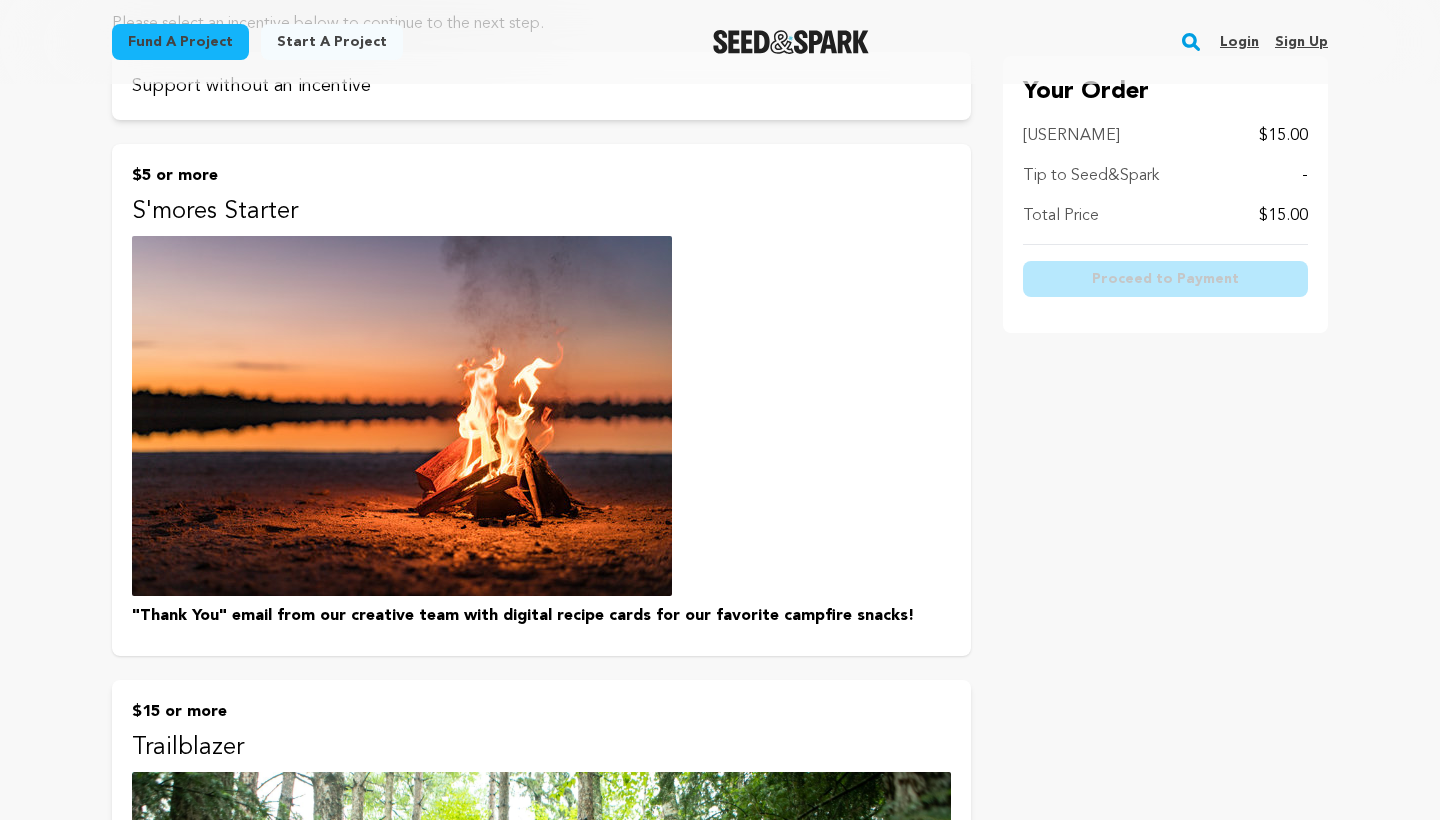 scroll, scrollTop: 299, scrollLeft: 0, axis: vertical 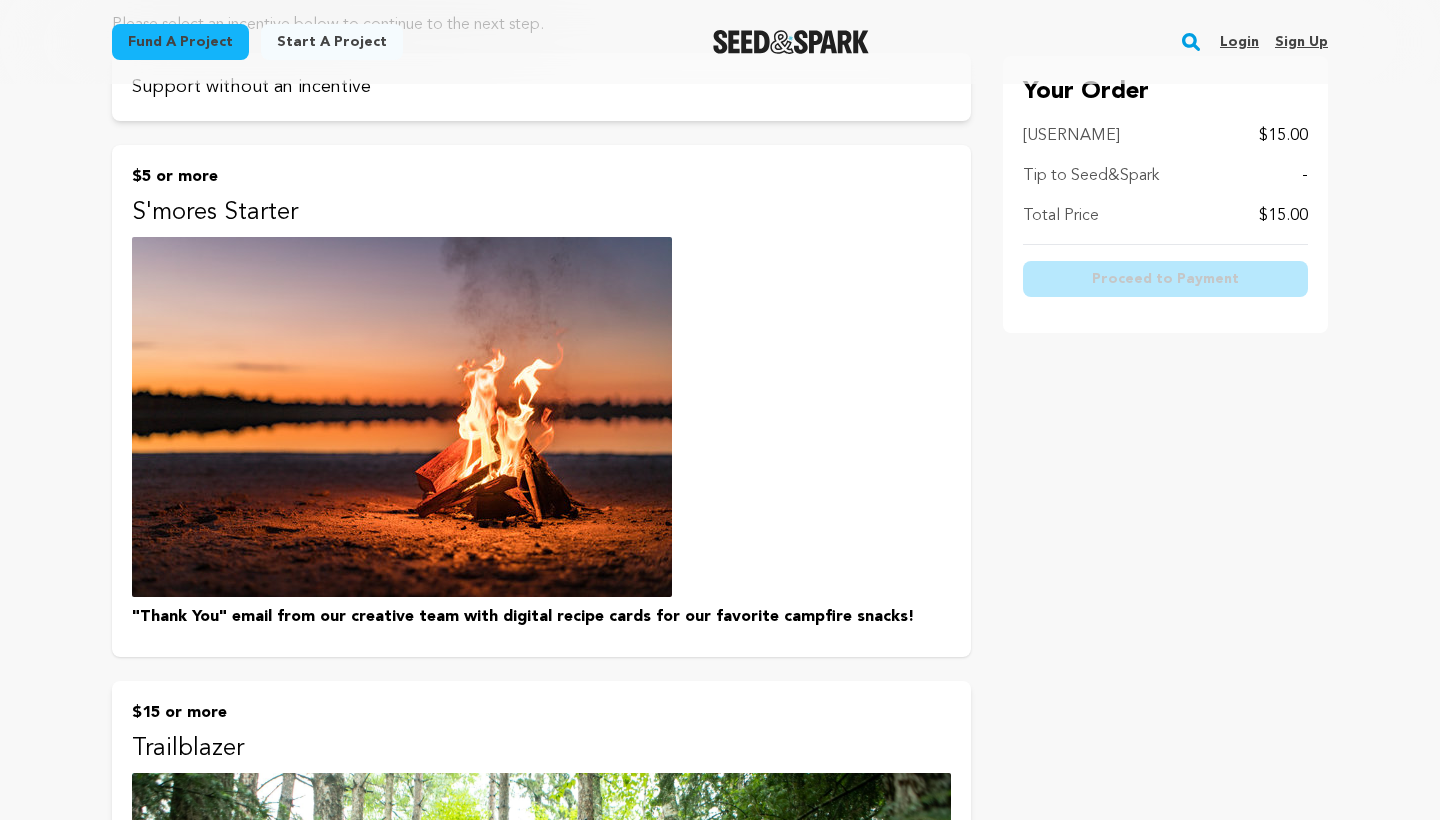 click on "$5
or more
S'mores Starter
"Thank You" email from our creative team with digital recipe cards for our favorite campfire snacks!" at bounding box center (541, 401) 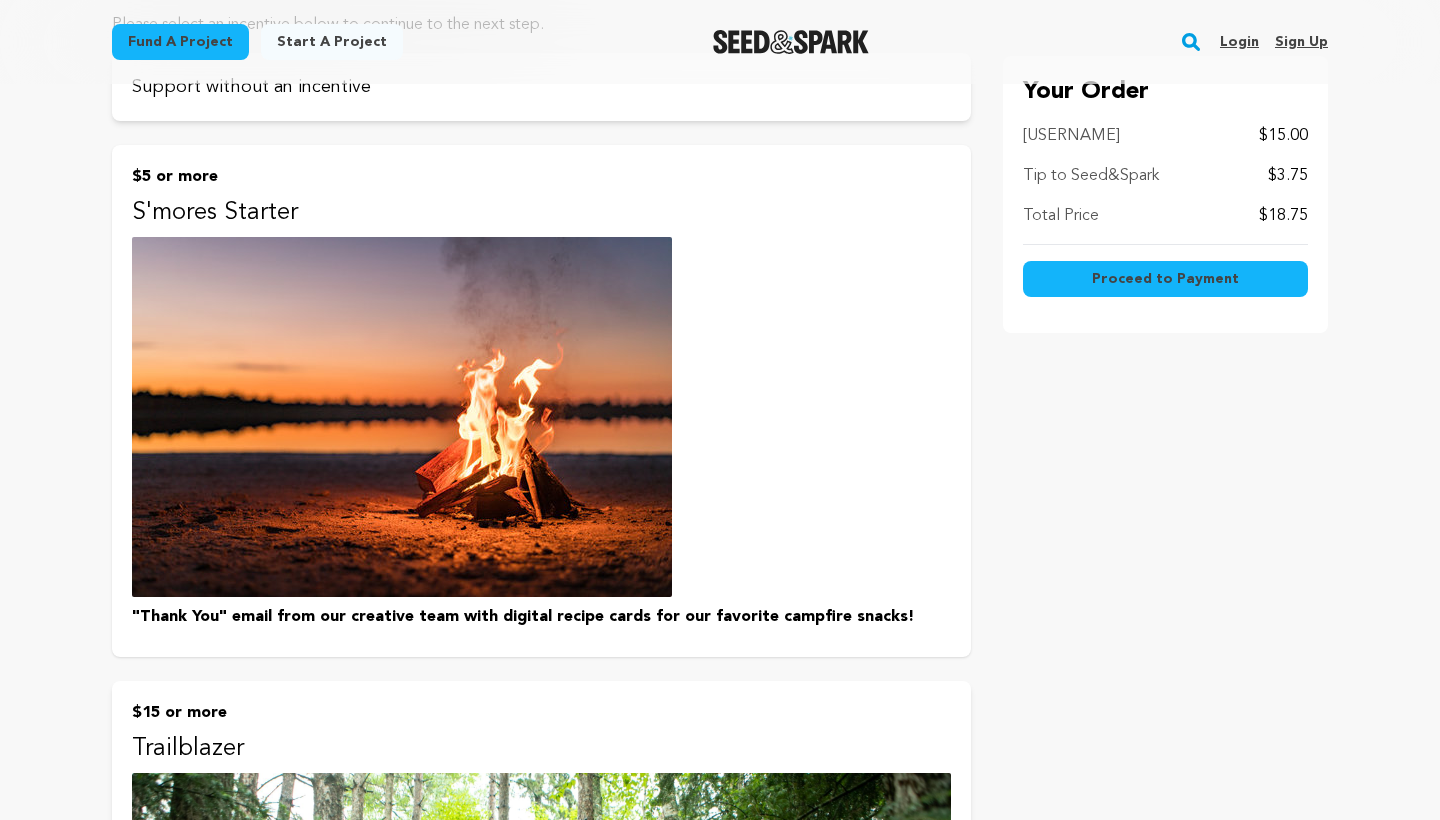 scroll, scrollTop: 0, scrollLeft: 0, axis: both 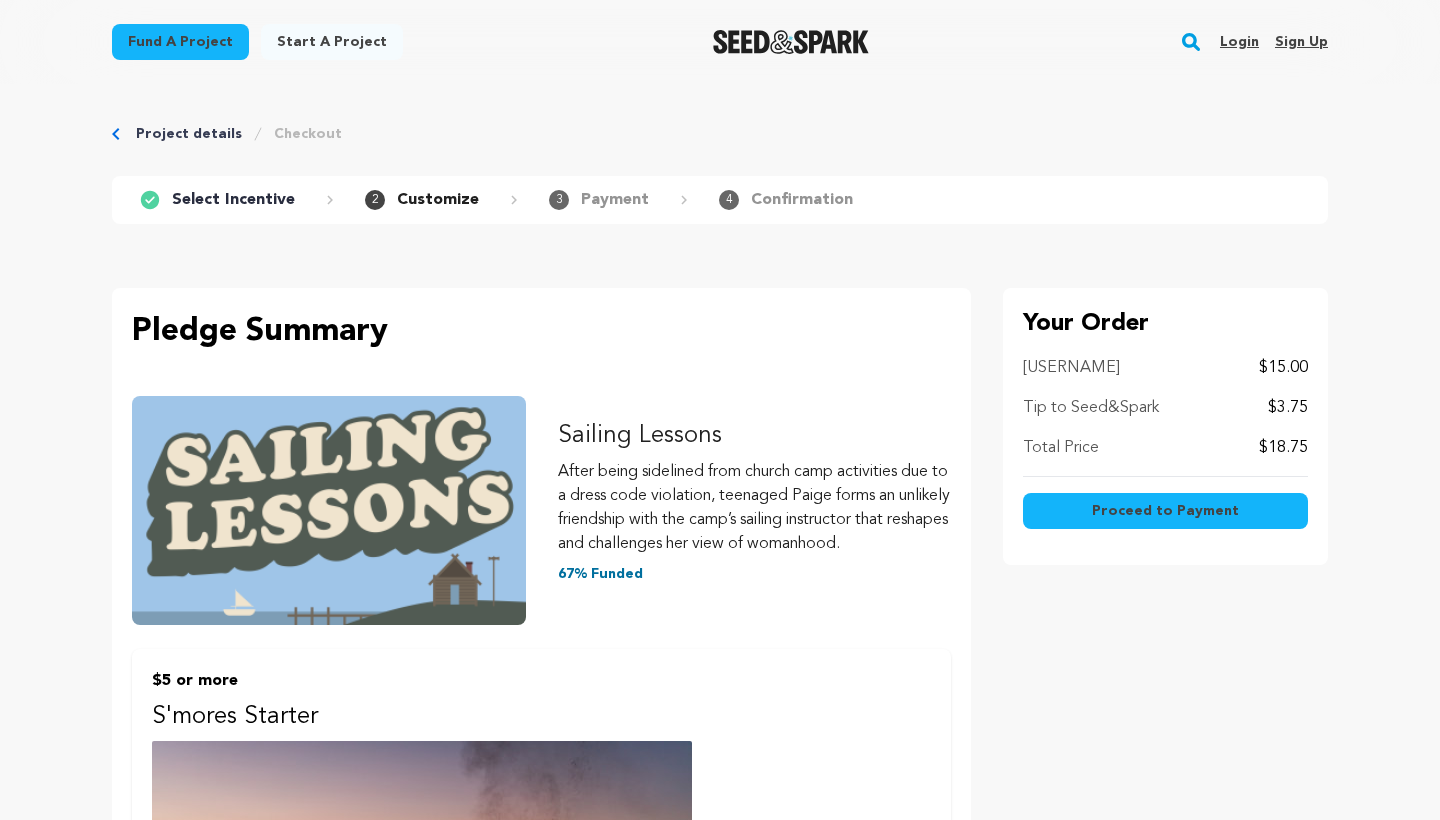 click on "Proceed to Payment" at bounding box center (1165, 511) 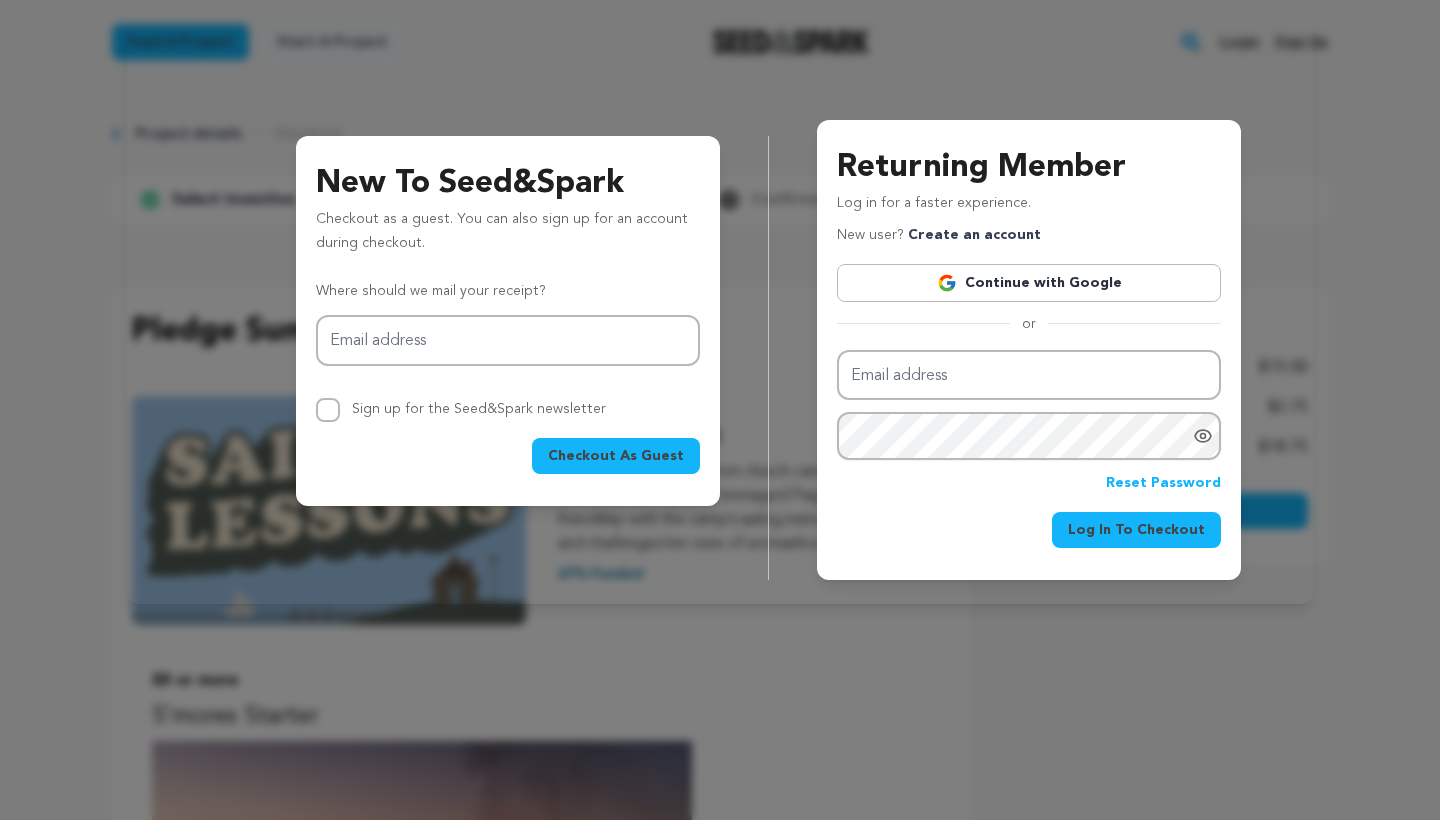click on "Log in for a faster experience." at bounding box center (1029, 208) 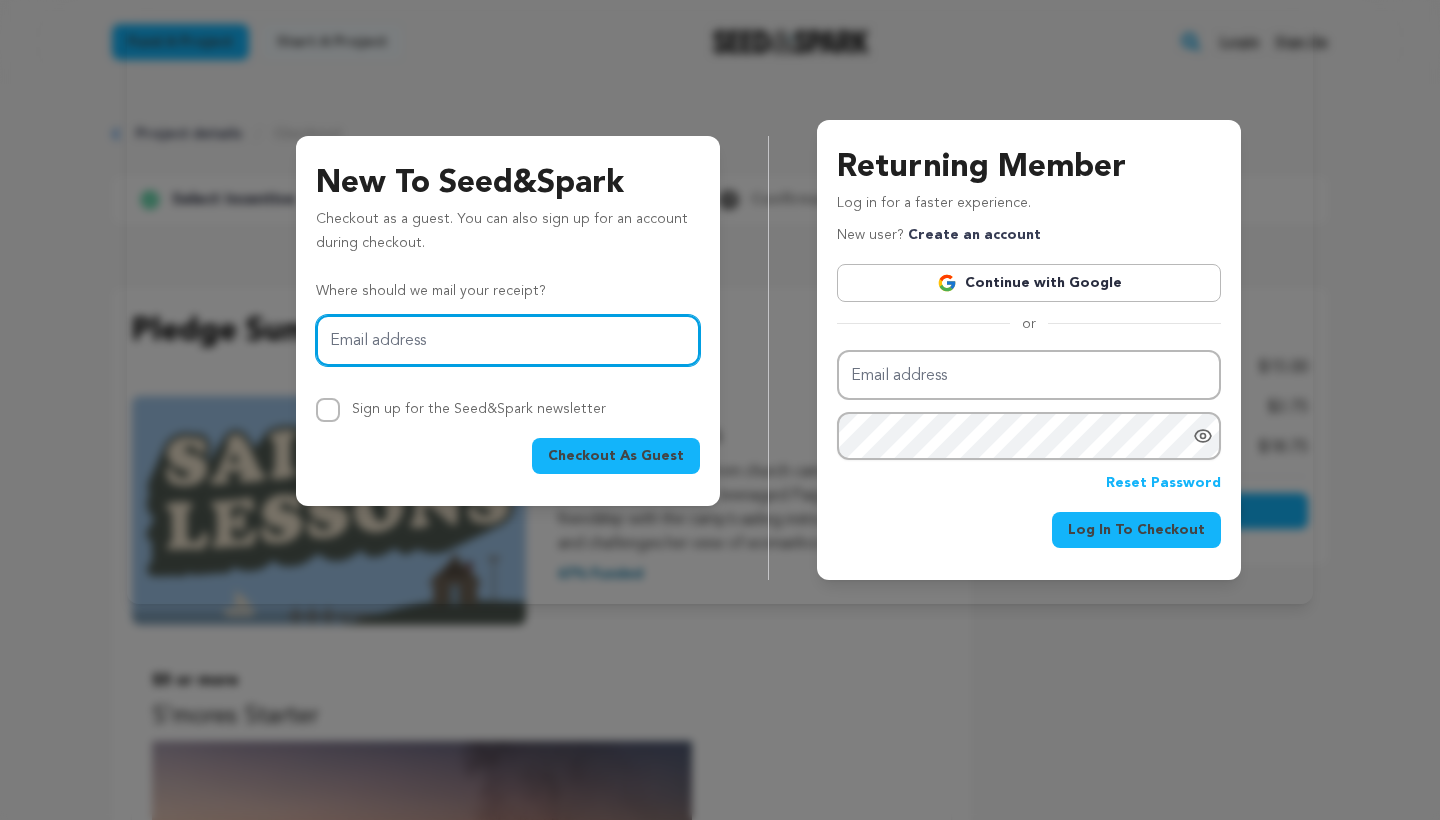 click on "Email address" at bounding box center (508, 340) 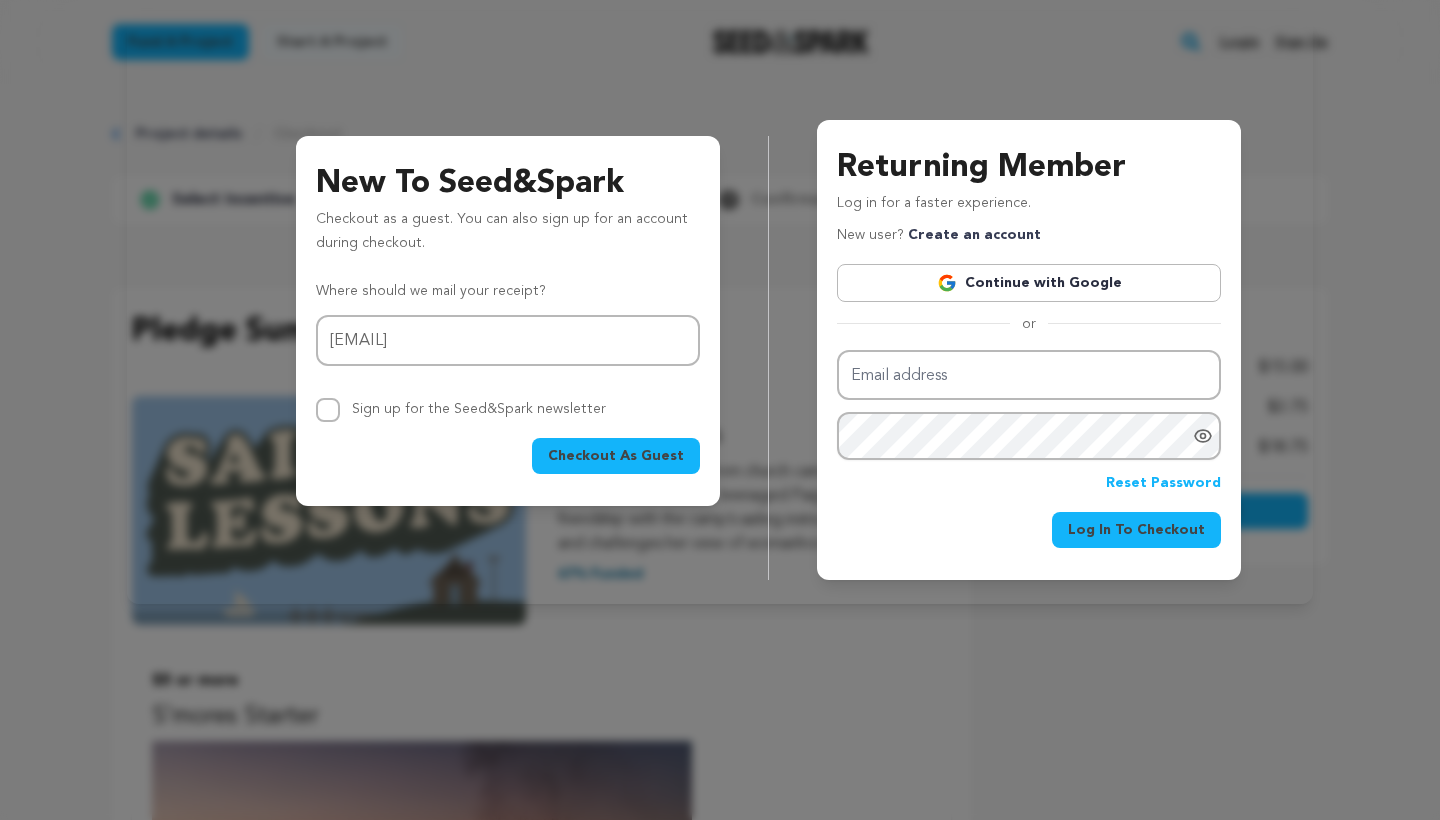 click on "Checkout As Guest" at bounding box center (616, 456) 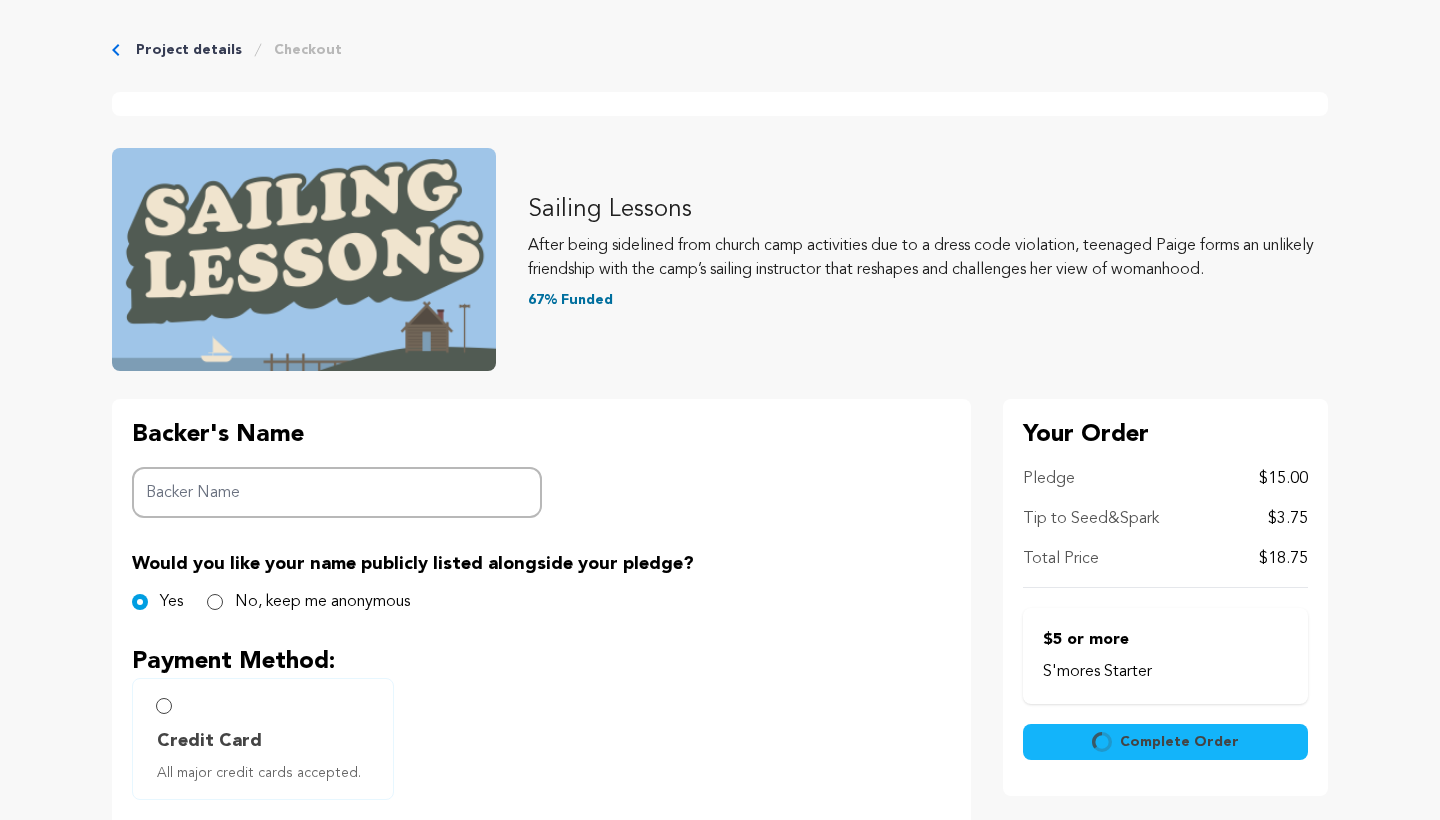 scroll, scrollTop: 0, scrollLeft: 0, axis: both 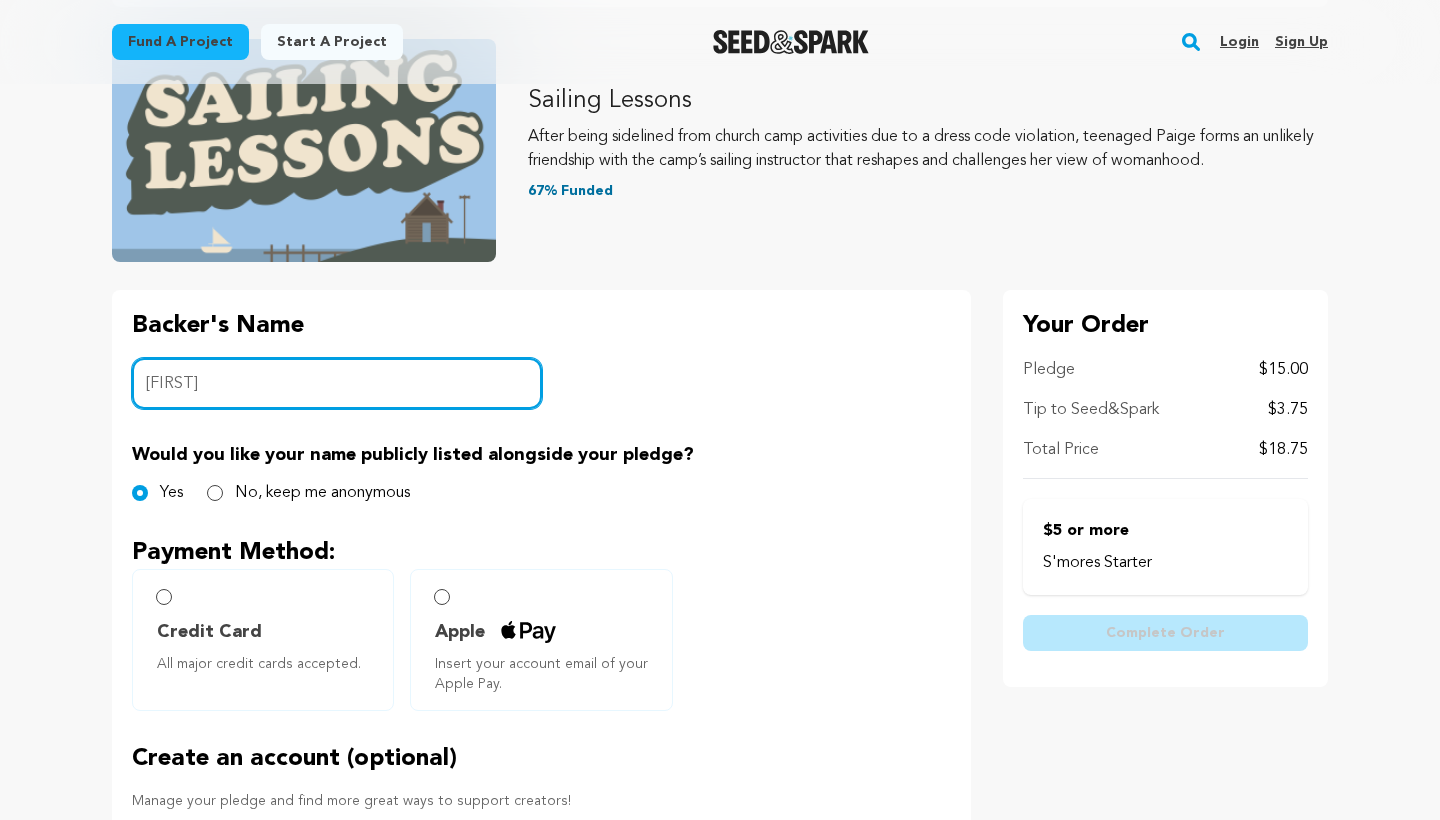 type on "Caleb" 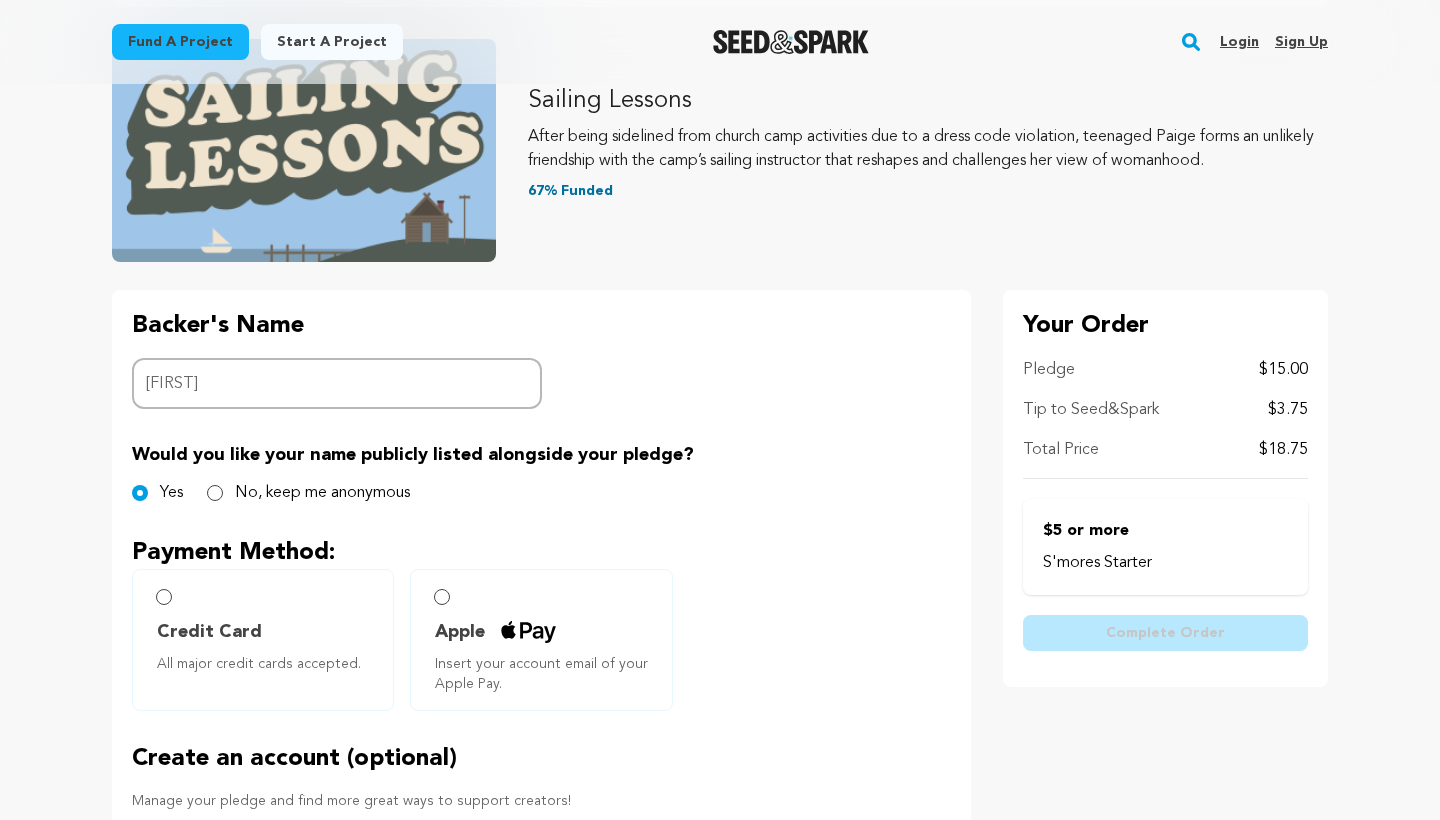 click on "Project details
Checkout
1
Select Incentive
2
Customize
3
Payment
4" at bounding box center (720, 477) 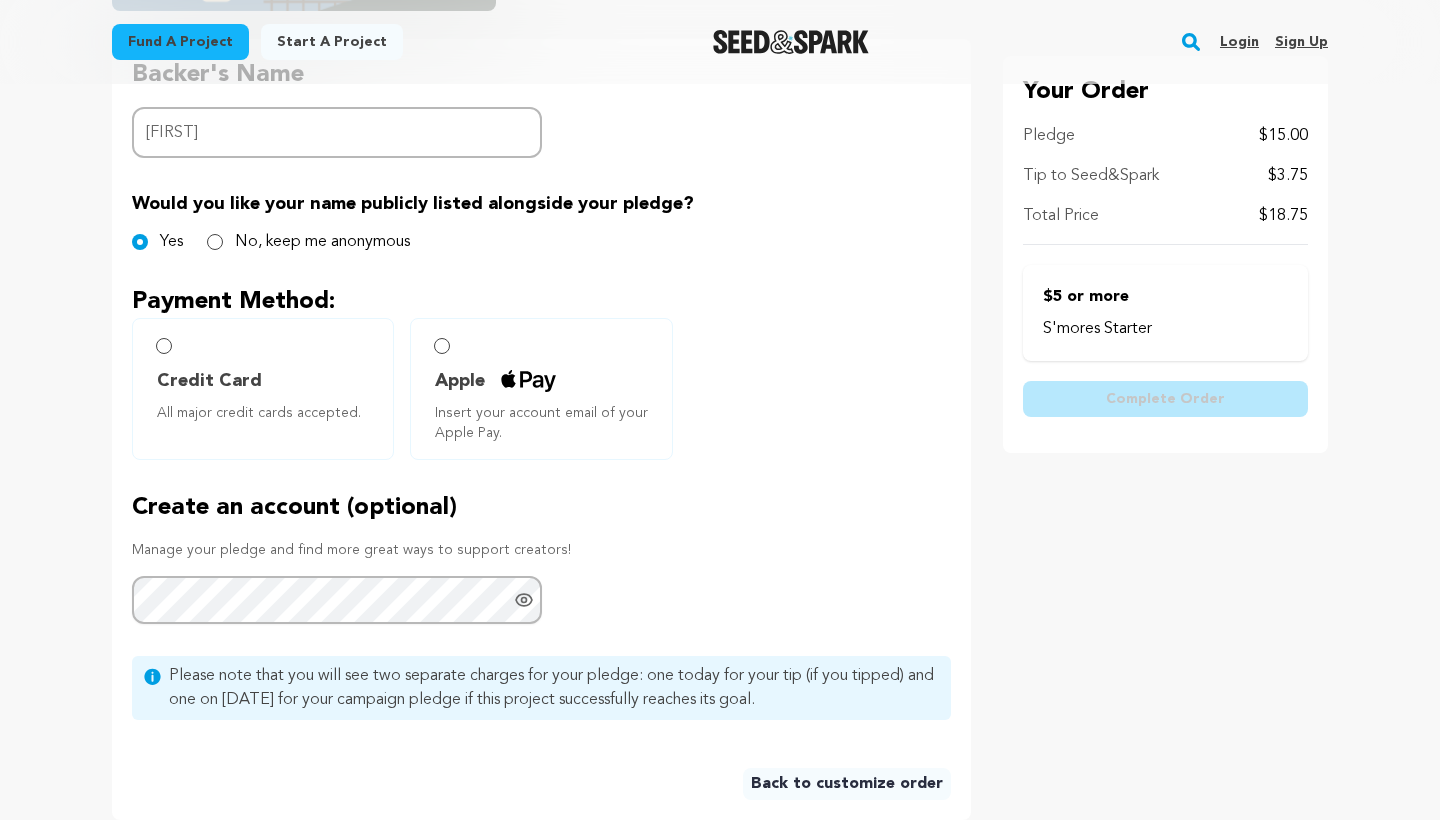 scroll, scrollTop: 486, scrollLeft: 0, axis: vertical 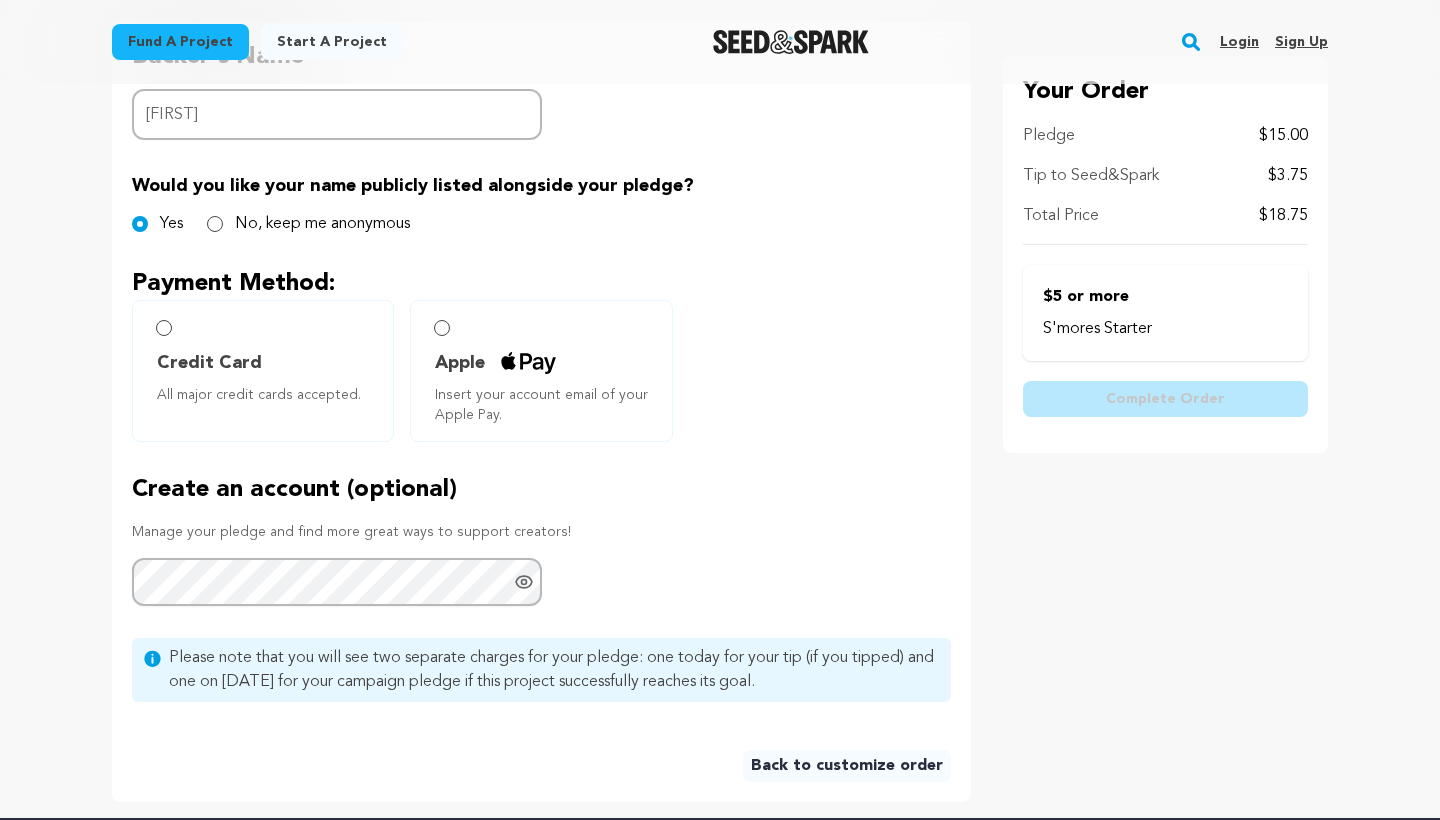 click on "Apple" at bounding box center [460, 363] 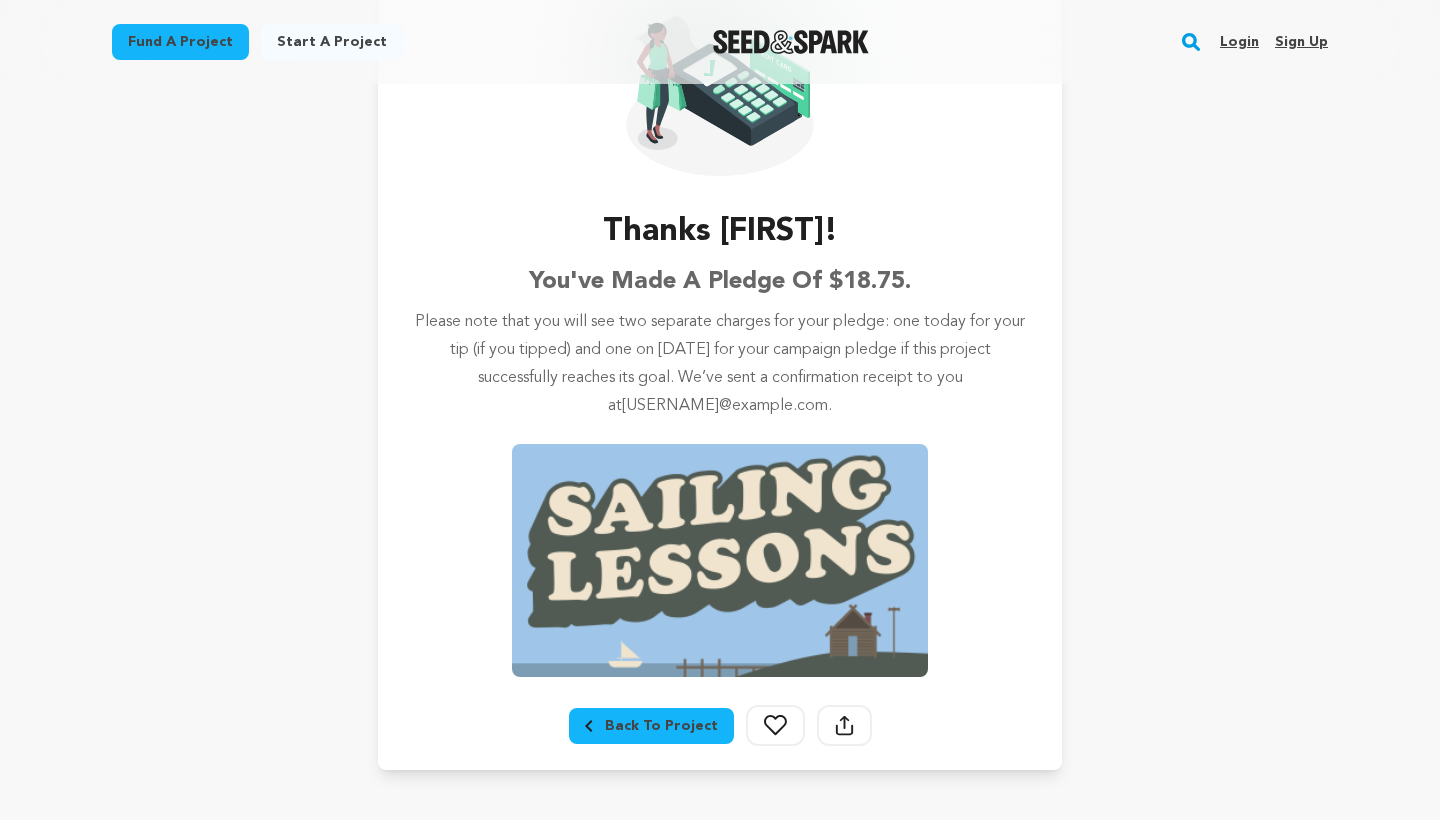 scroll, scrollTop: 184, scrollLeft: 0, axis: vertical 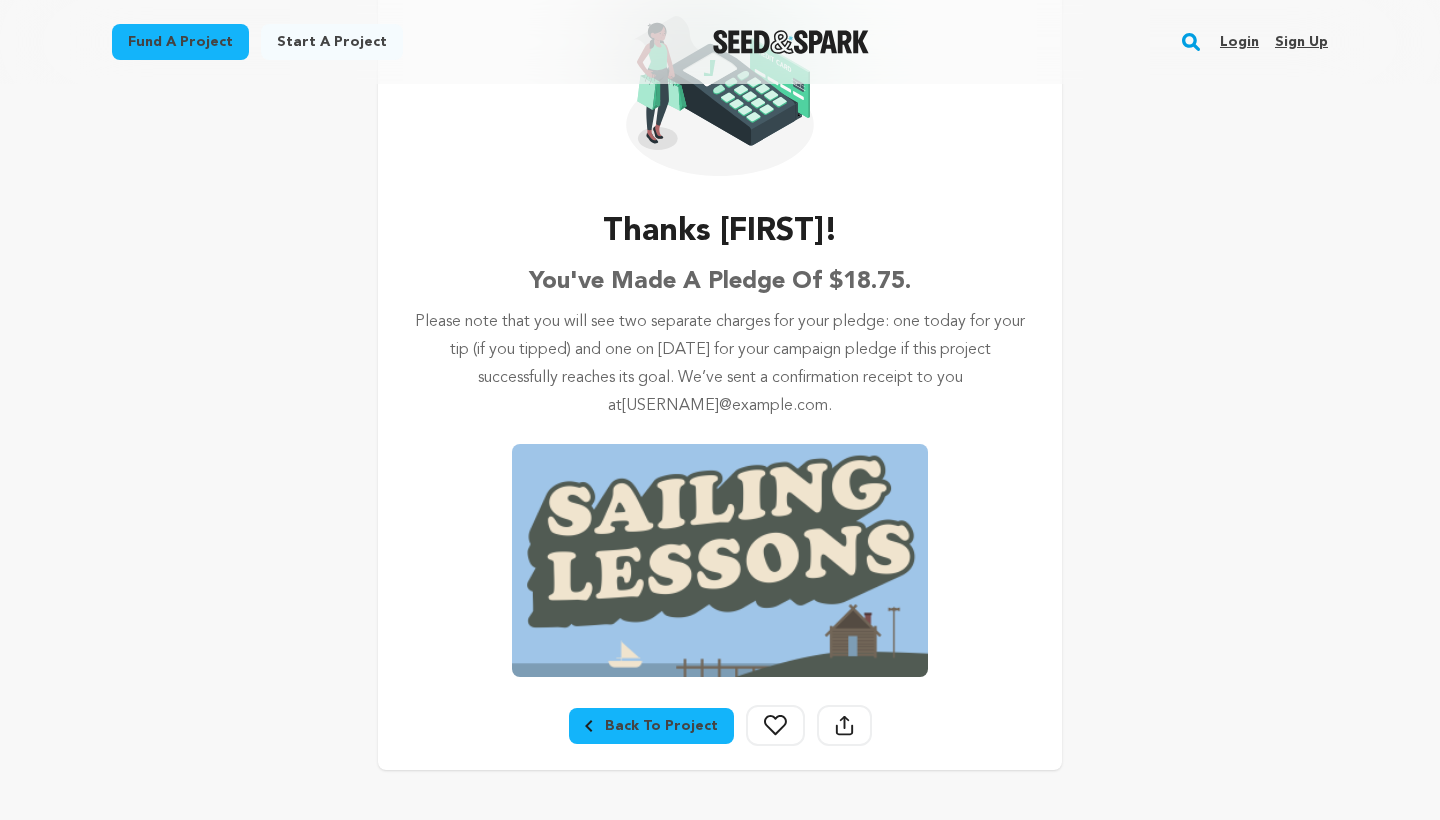 click on "Back To Project" at bounding box center [651, 726] 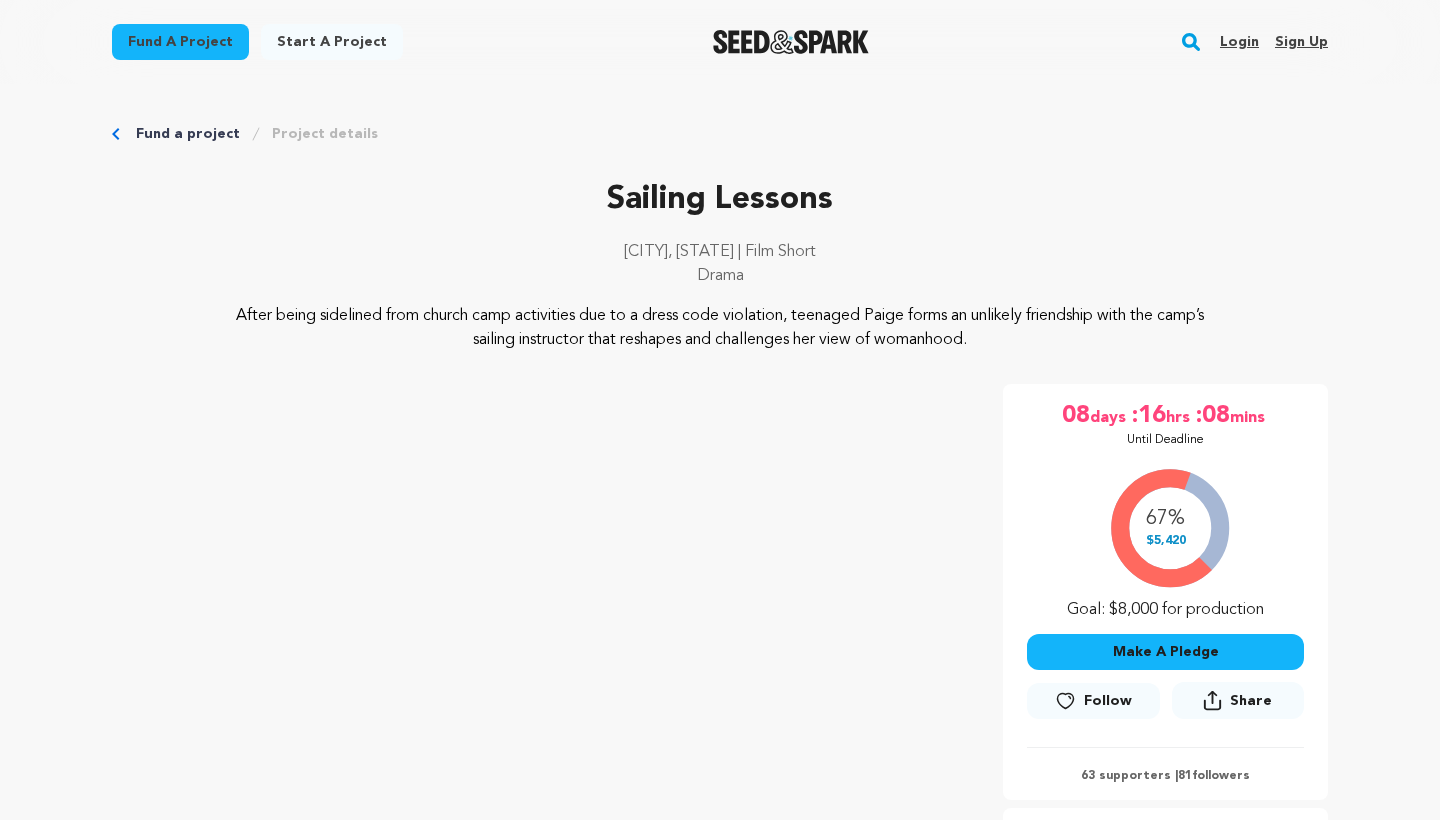 scroll, scrollTop: 0, scrollLeft: 0, axis: both 